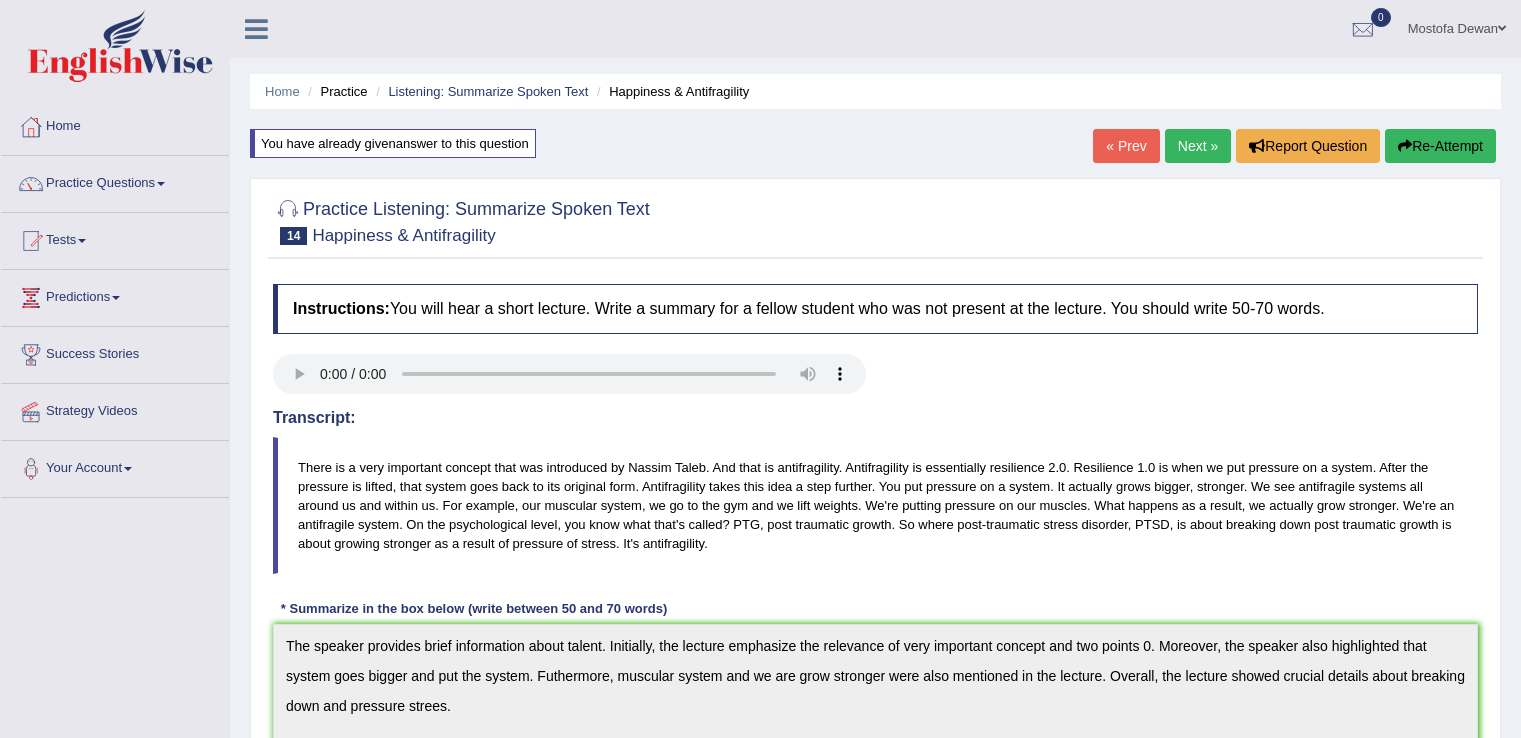 scroll, scrollTop: 612, scrollLeft: 0, axis: vertical 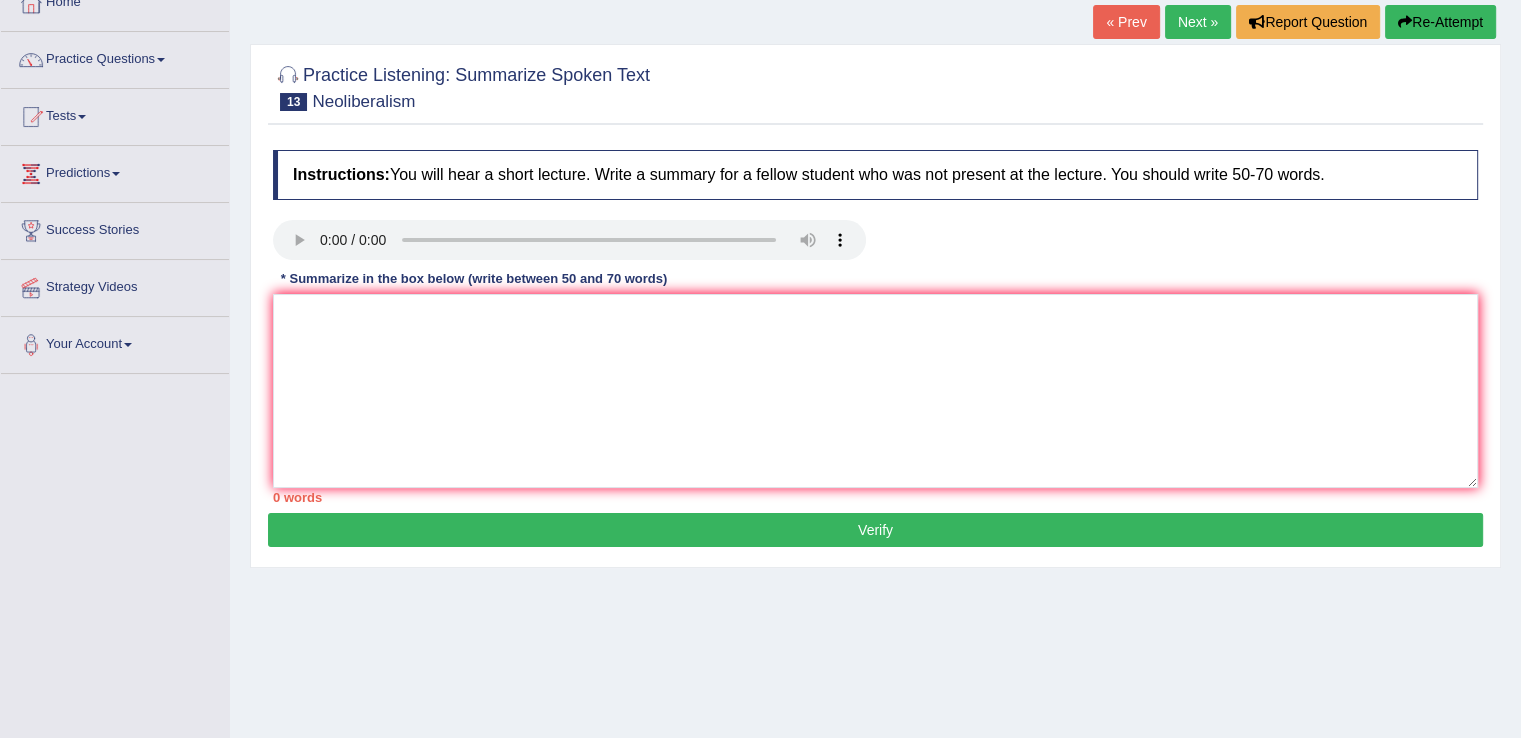 click on "Next »" at bounding box center (1198, 22) 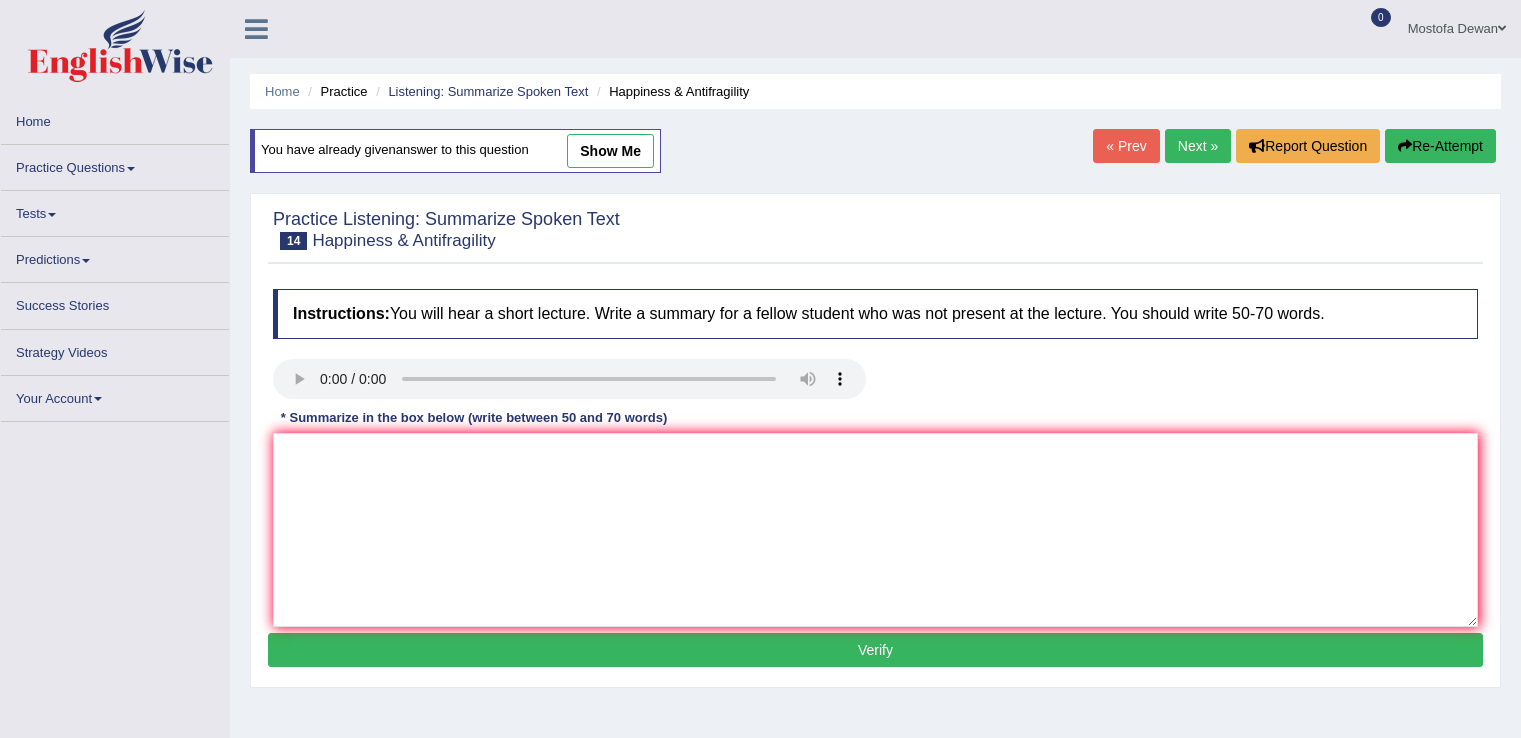 scroll, scrollTop: 0, scrollLeft: 0, axis: both 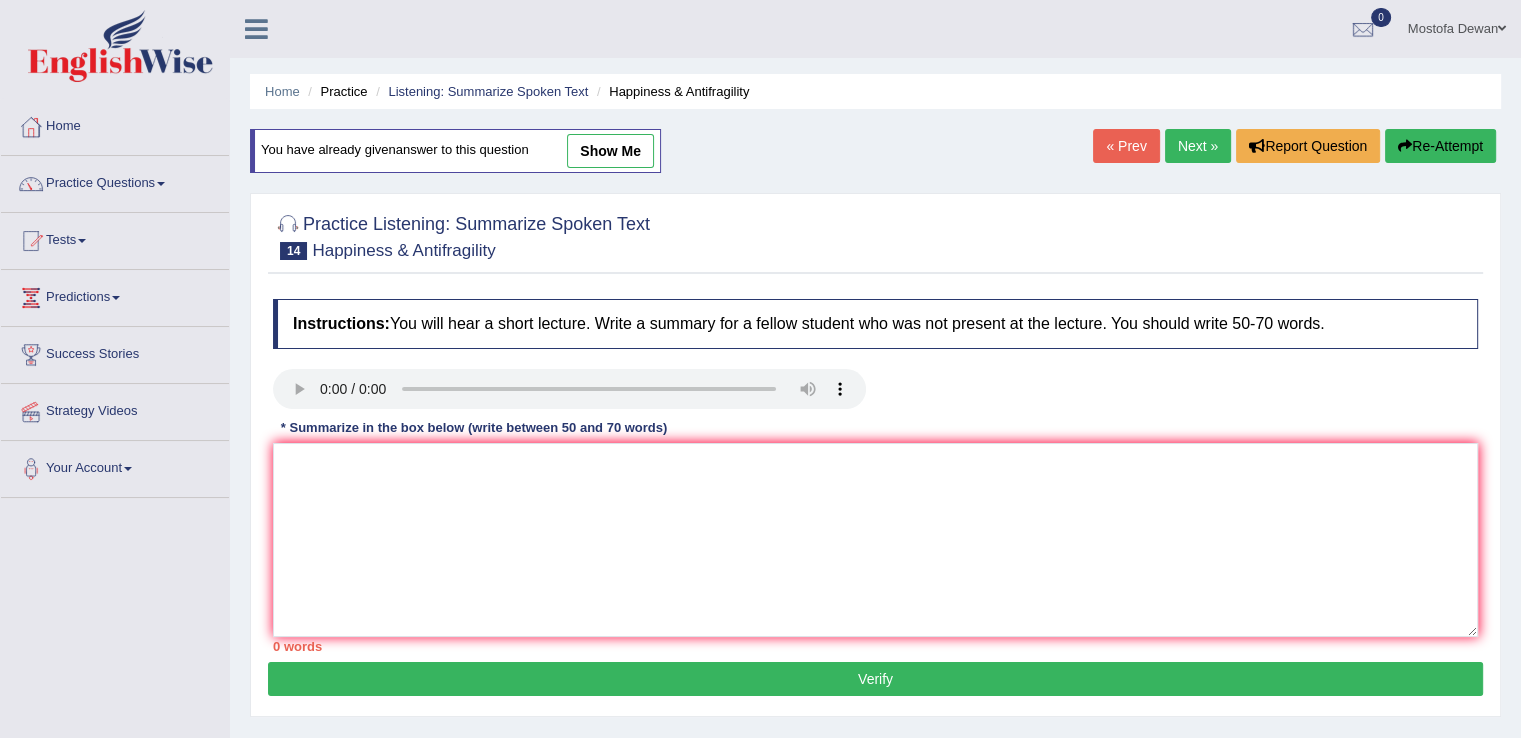 click on "Next »" at bounding box center (1198, 146) 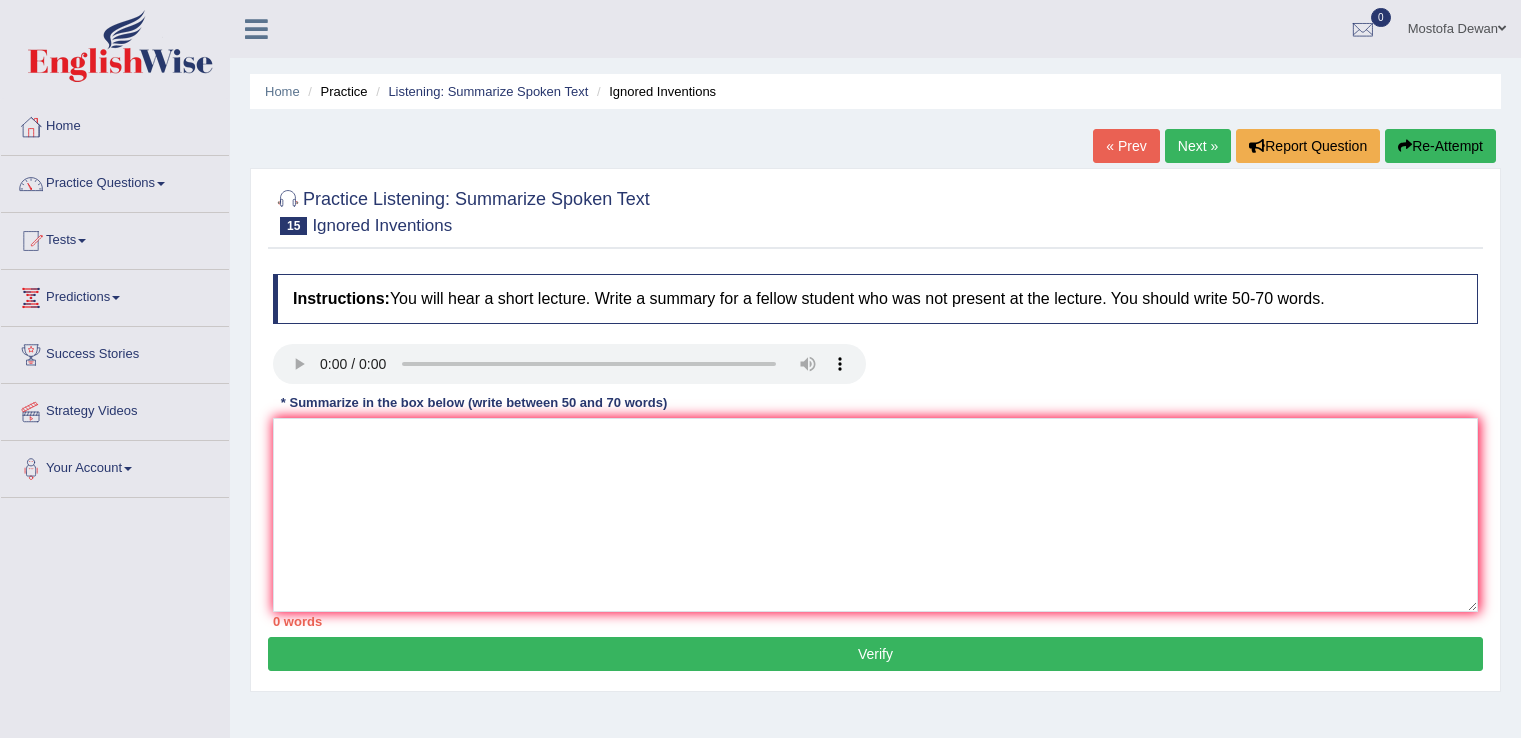 scroll, scrollTop: 0, scrollLeft: 0, axis: both 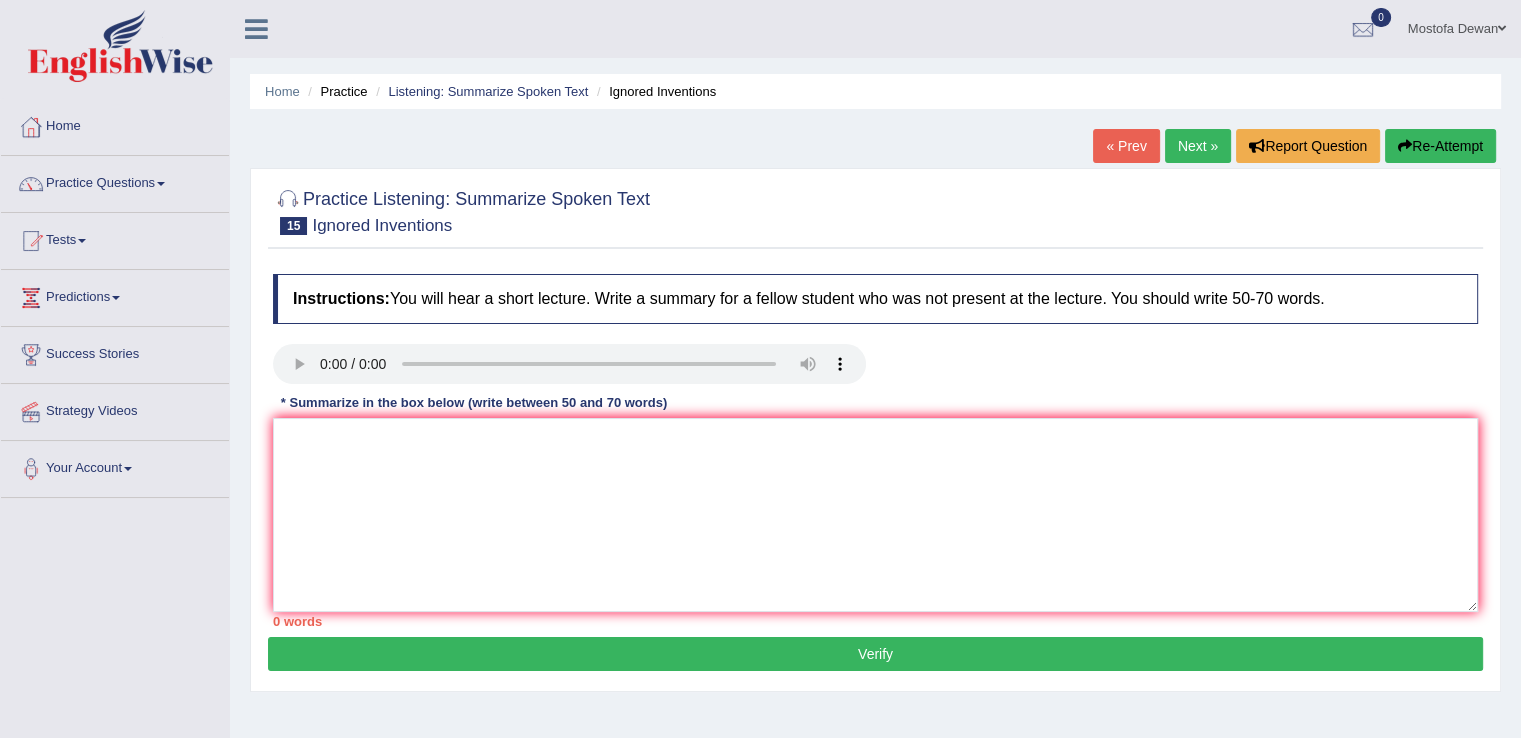 click on "Next »" at bounding box center [1198, 146] 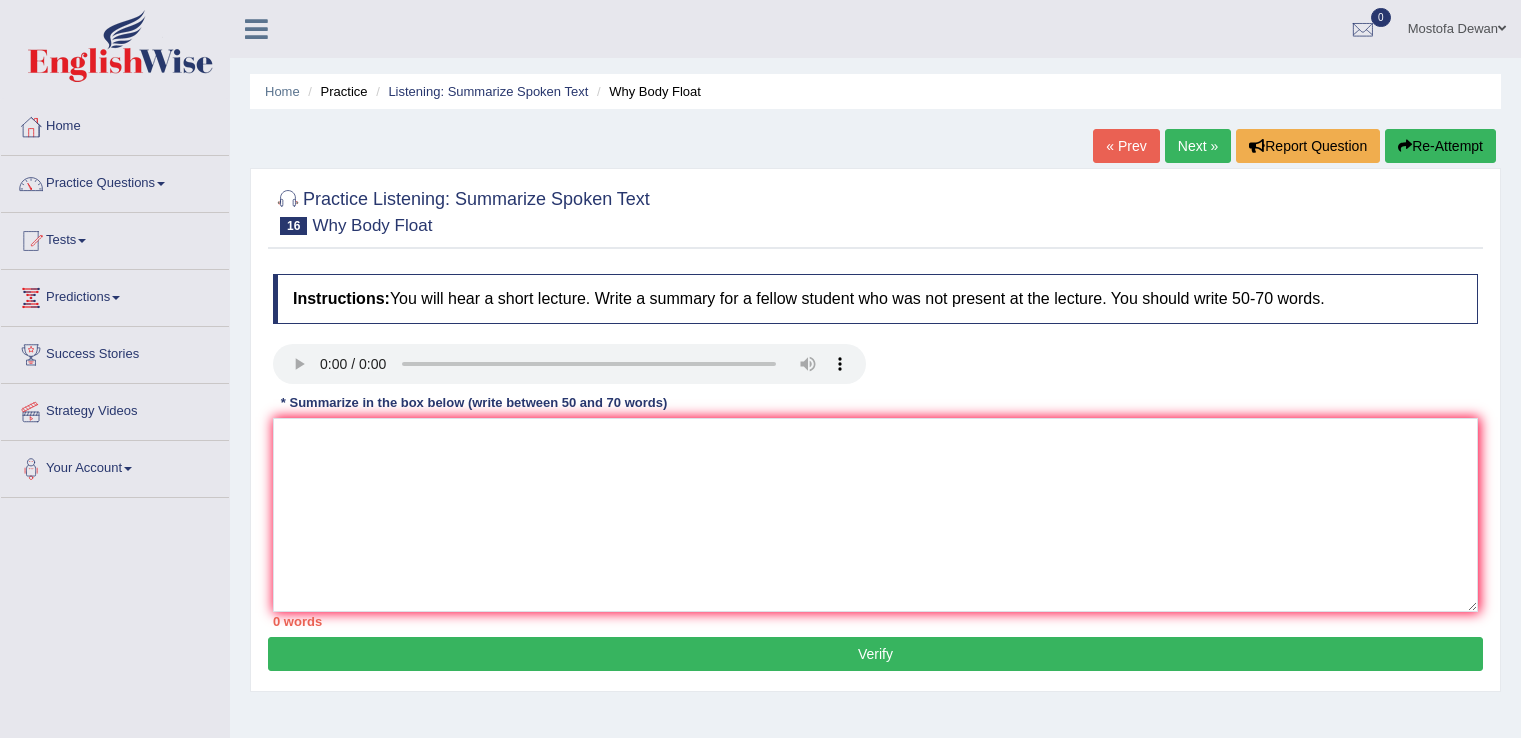 scroll, scrollTop: 0, scrollLeft: 0, axis: both 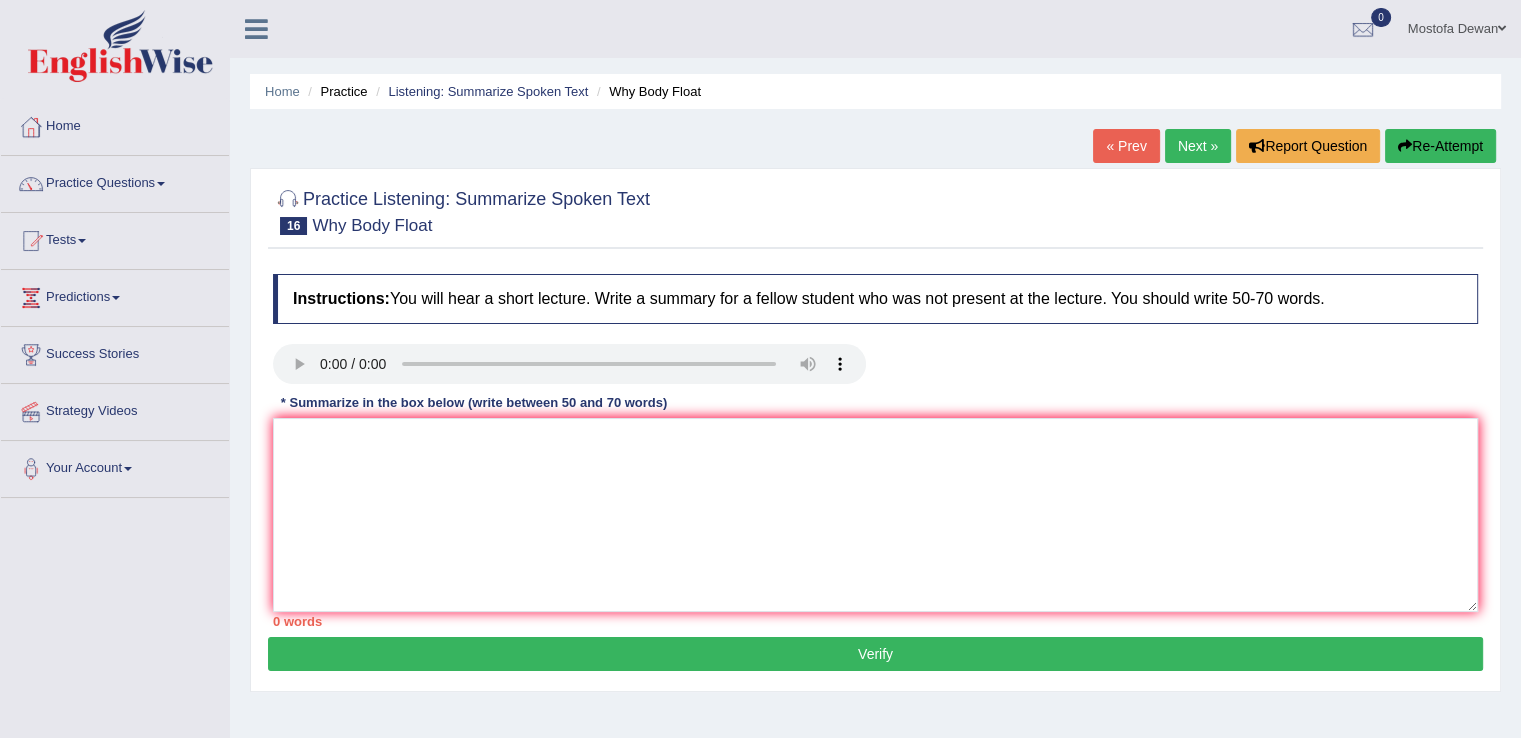 type 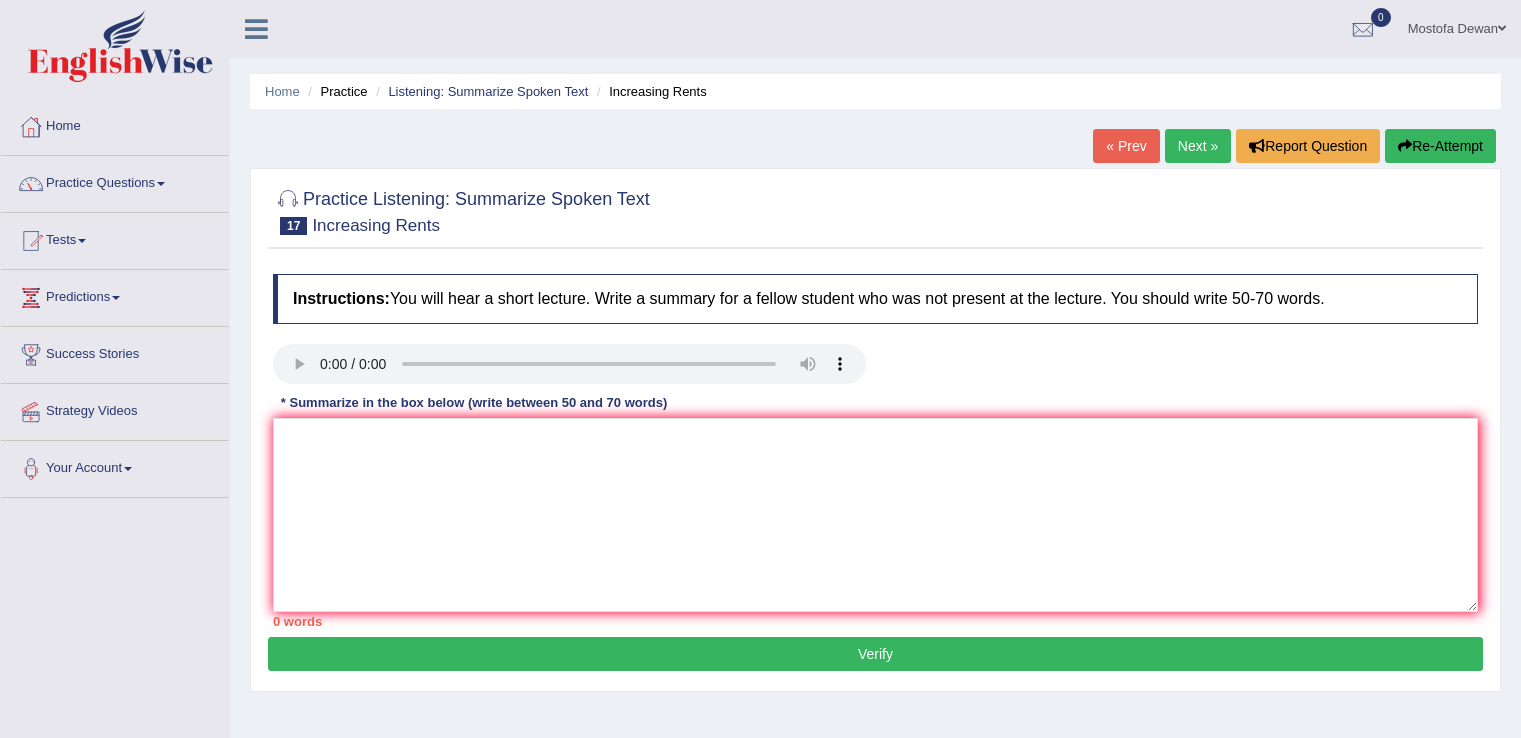 scroll, scrollTop: 0, scrollLeft: 0, axis: both 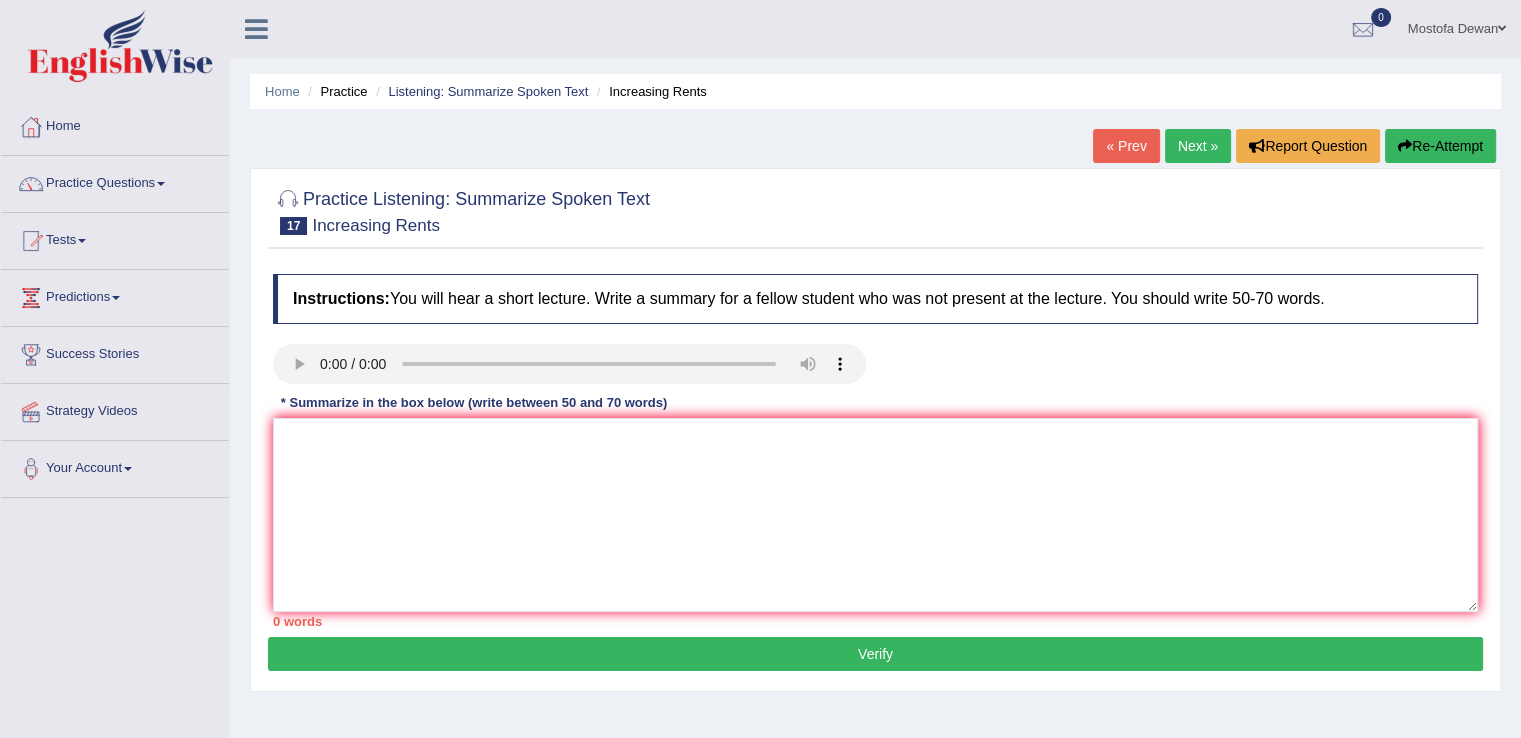 click on "Next »" at bounding box center (1198, 146) 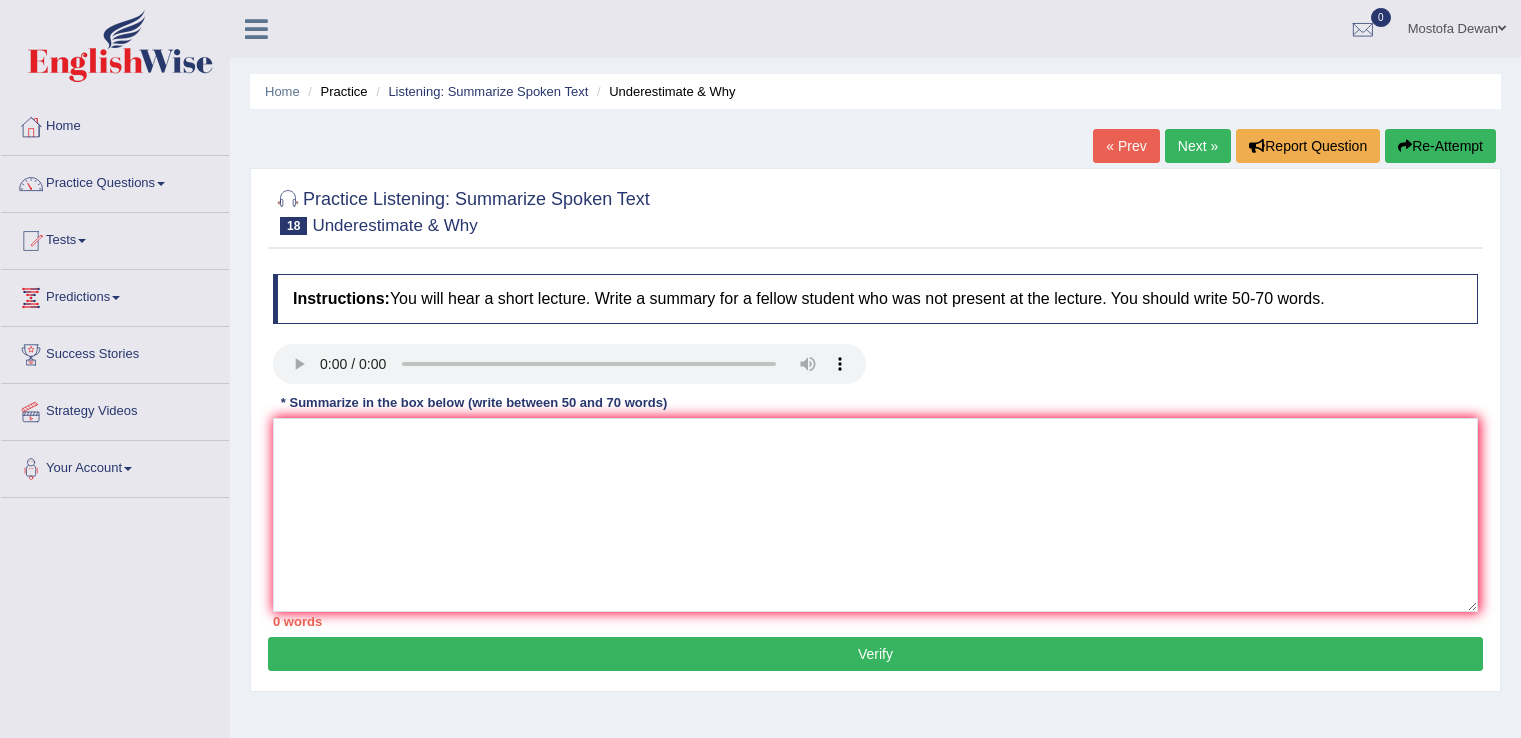 scroll, scrollTop: 0, scrollLeft: 0, axis: both 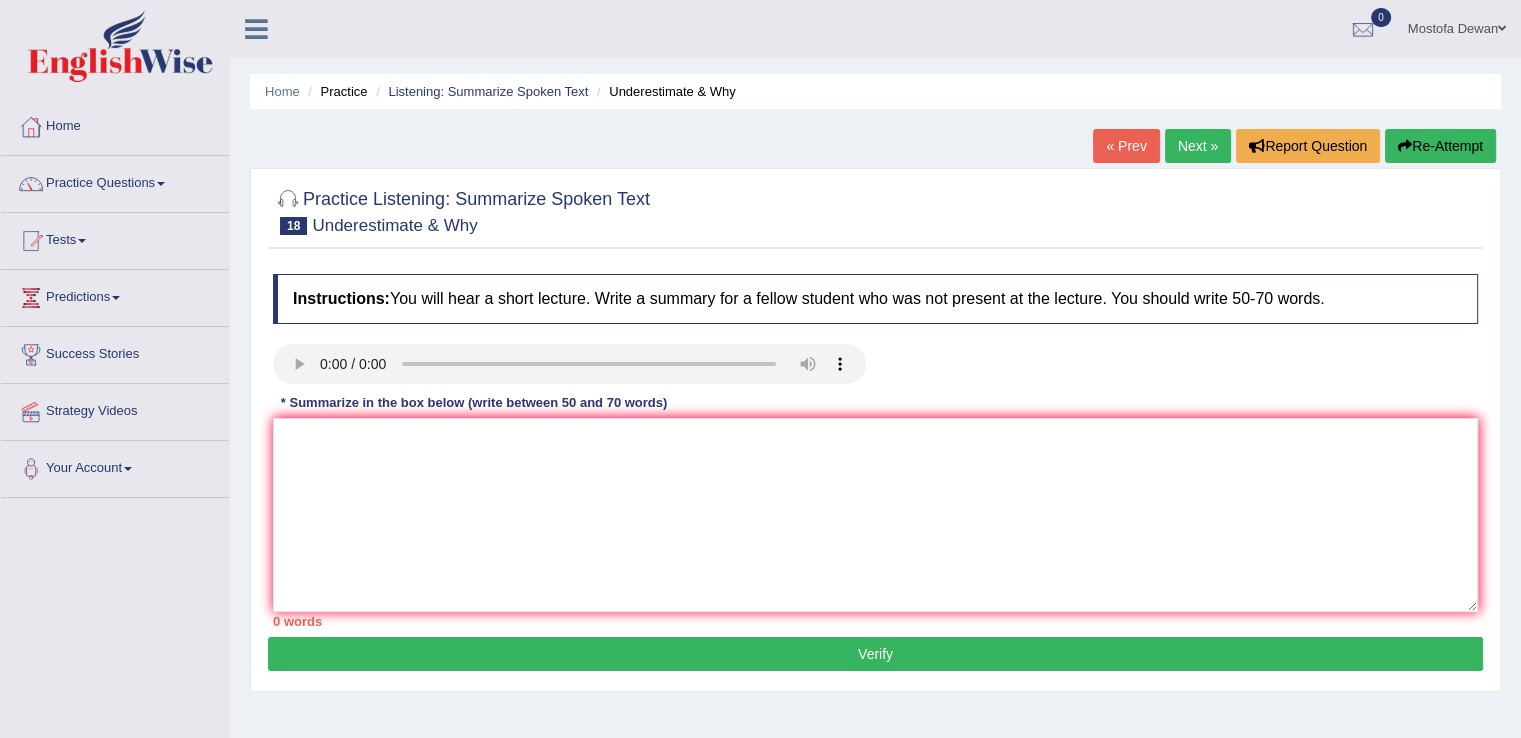 click on "Next »" at bounding box center [1198, 146] 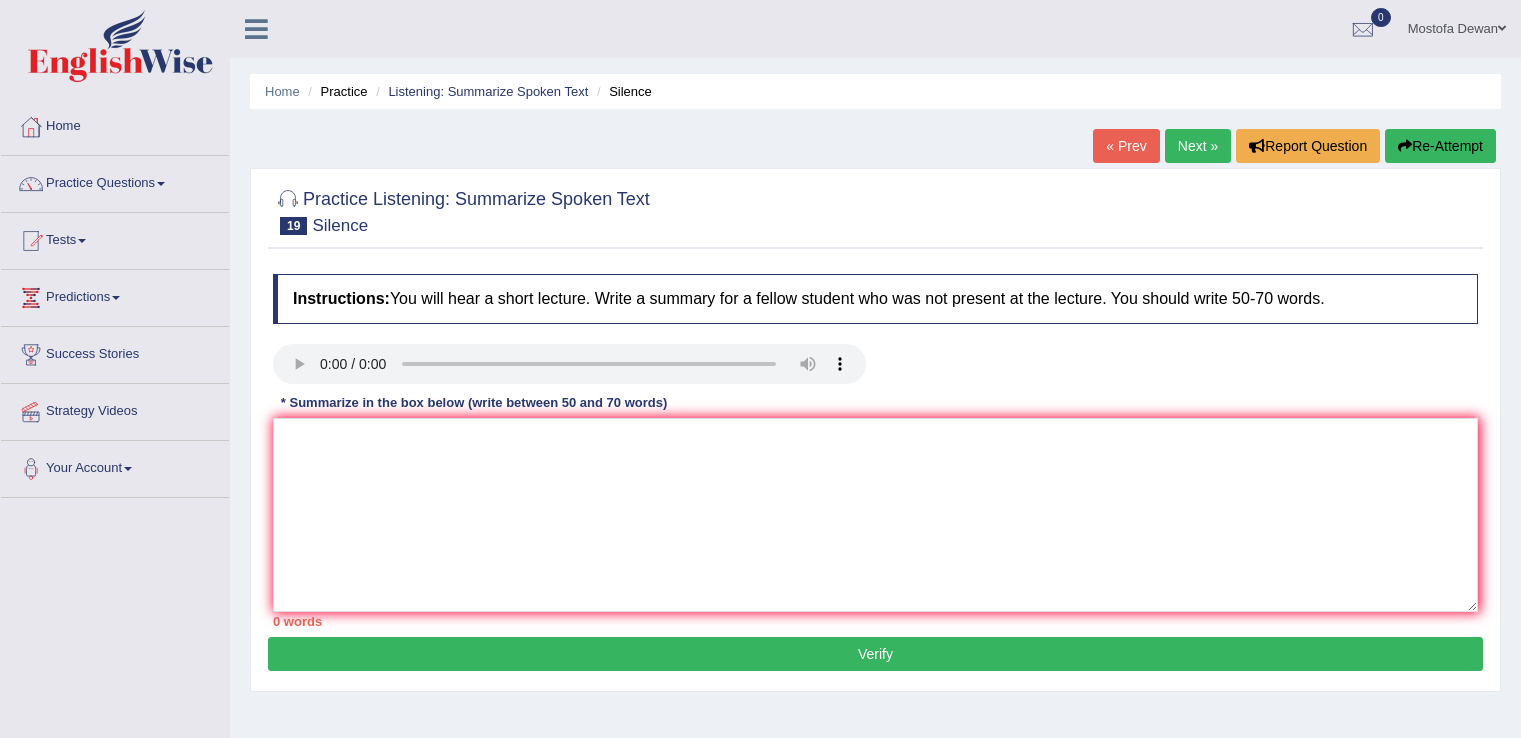 scroll, scrollTop: 0, scrollLeft: 0, axis: both 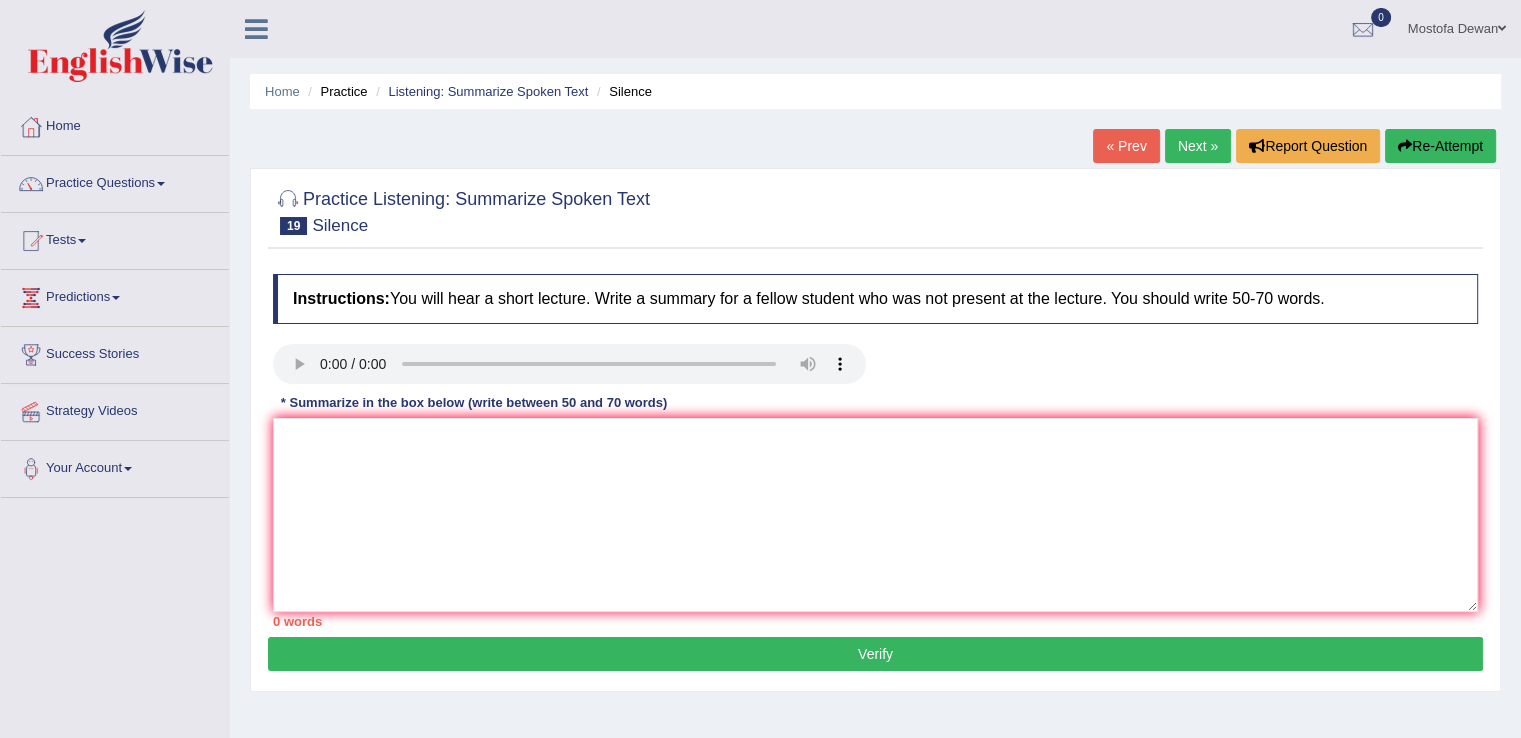 click on "Home
Practice
Listening: Summarize Spoken Text
Silence
« Prev Next »  Report Question  Re-Attempt
Practice Listening: Summarize Spoken Text
19
Silence
Instructions:  You will hear a short lecture. Write a summary for a fellow student who was not present at the lecture. You should write 50-70 words.
Transcript: Recorded Answer: * Summarize in the box below (write between 50 and 70 words) 0 words Written Keywords: A.I. Engine Result: Processing... 90-Points (9-Bands) Sample Answer: . Verify" at bounding box center [875, 500] 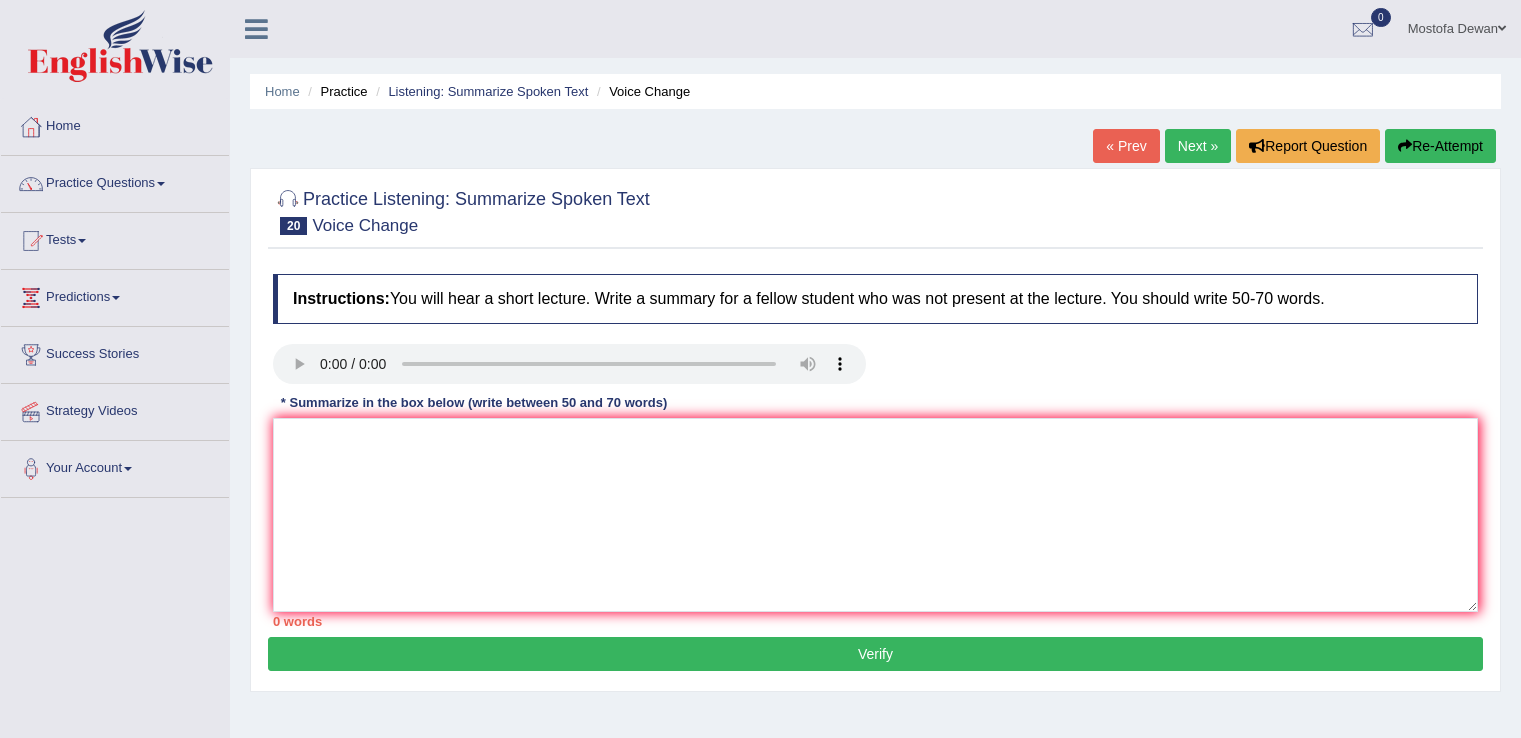 scroll, scrollTop: 0, scrollLeft: 0, axis: both 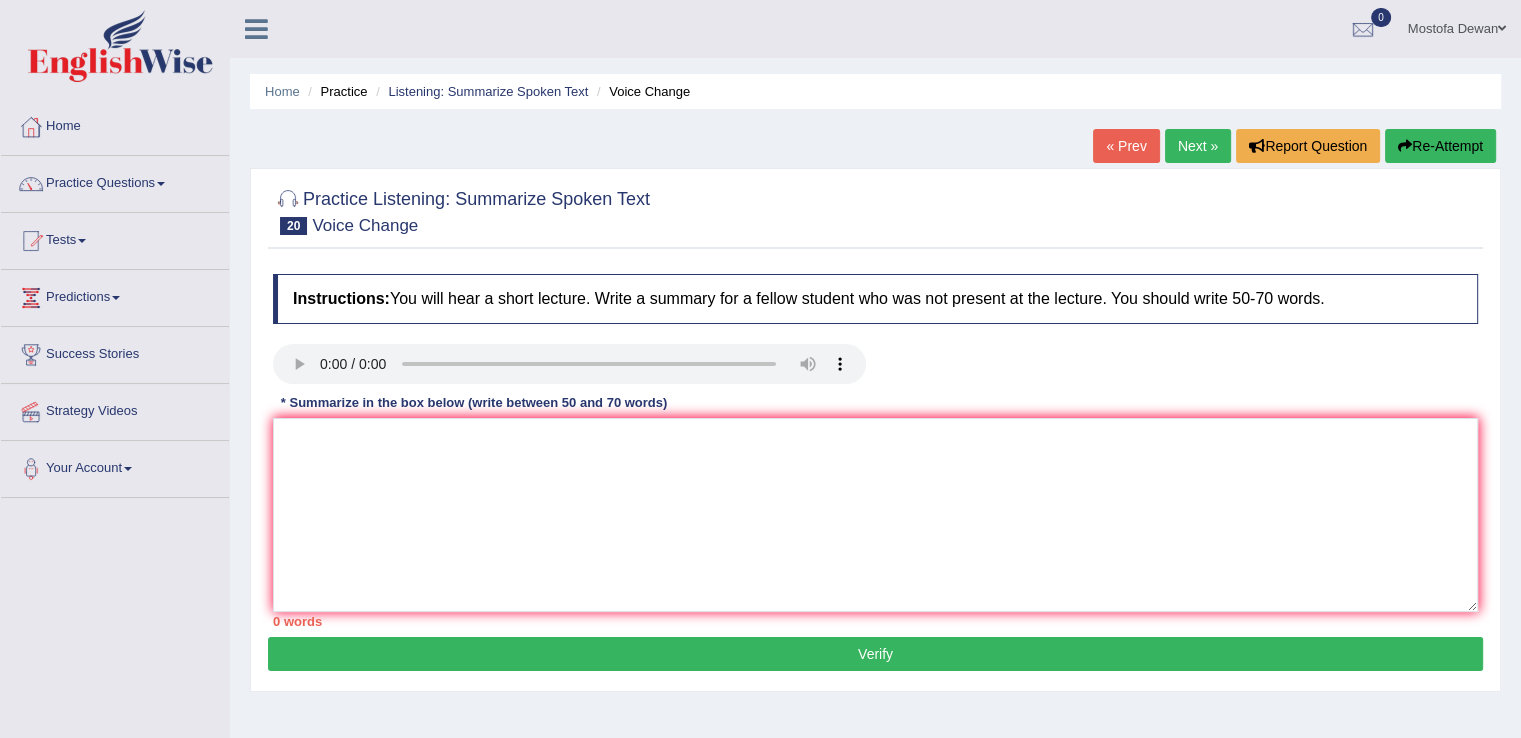 type 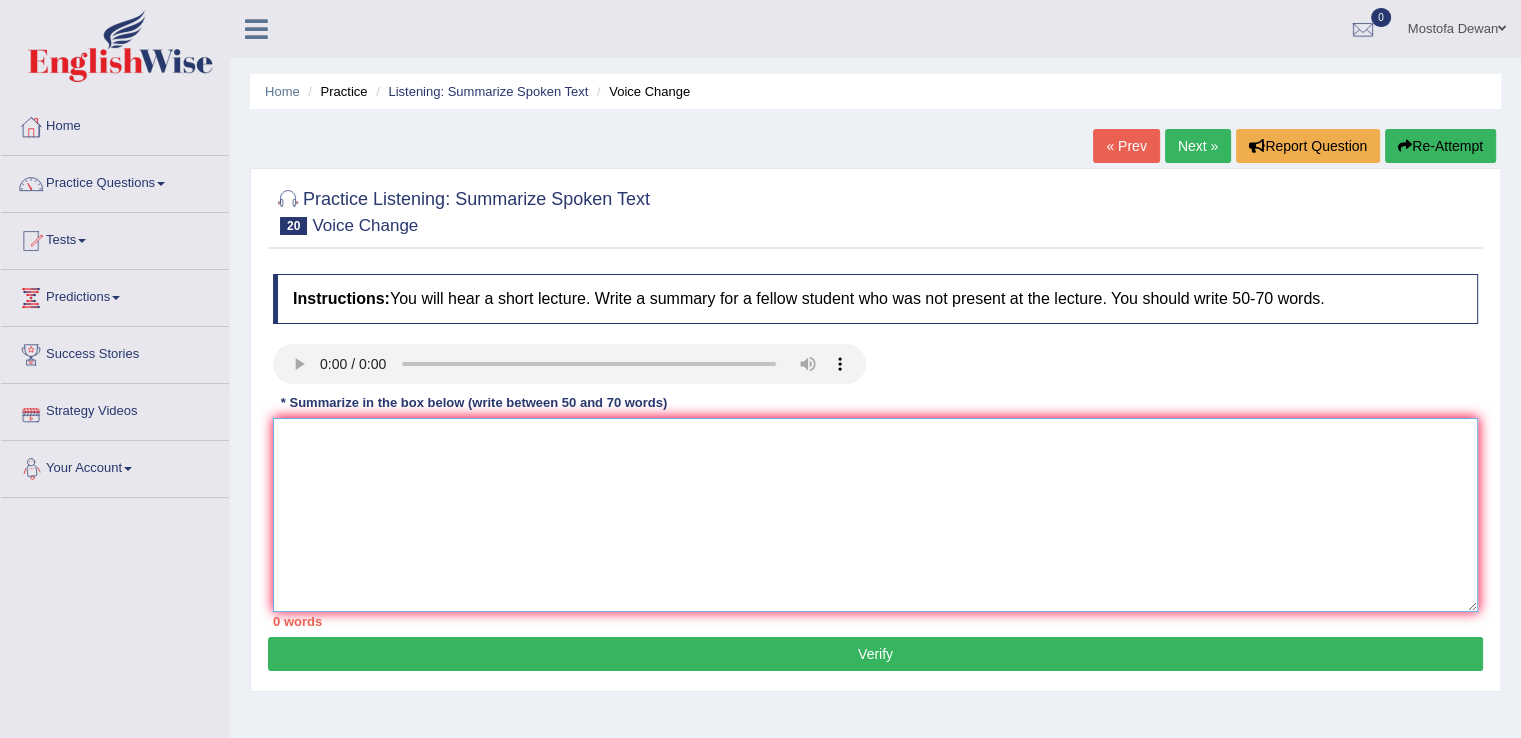 click at bounding box center (875, 515) 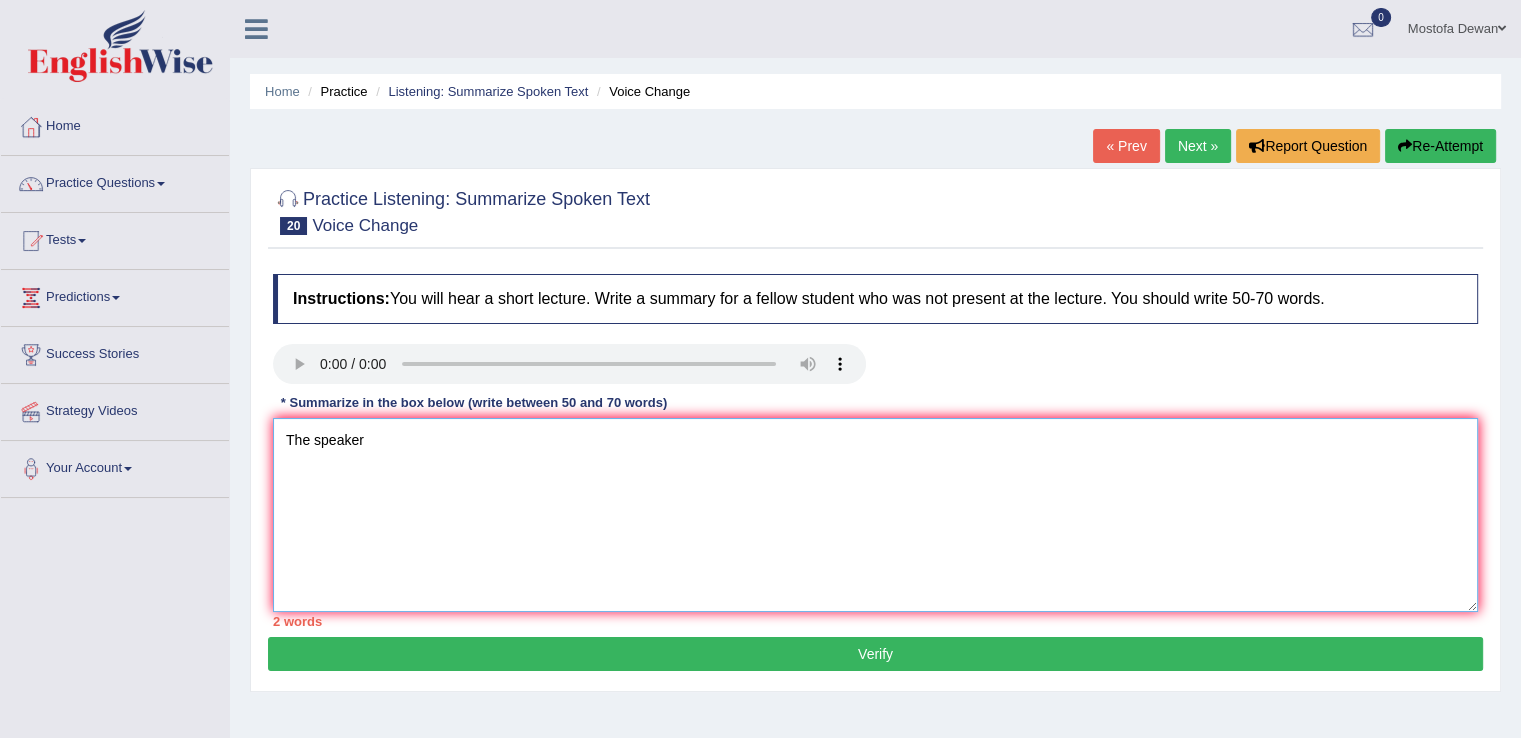 click on "The speaker" at bounding box center (875, 515) 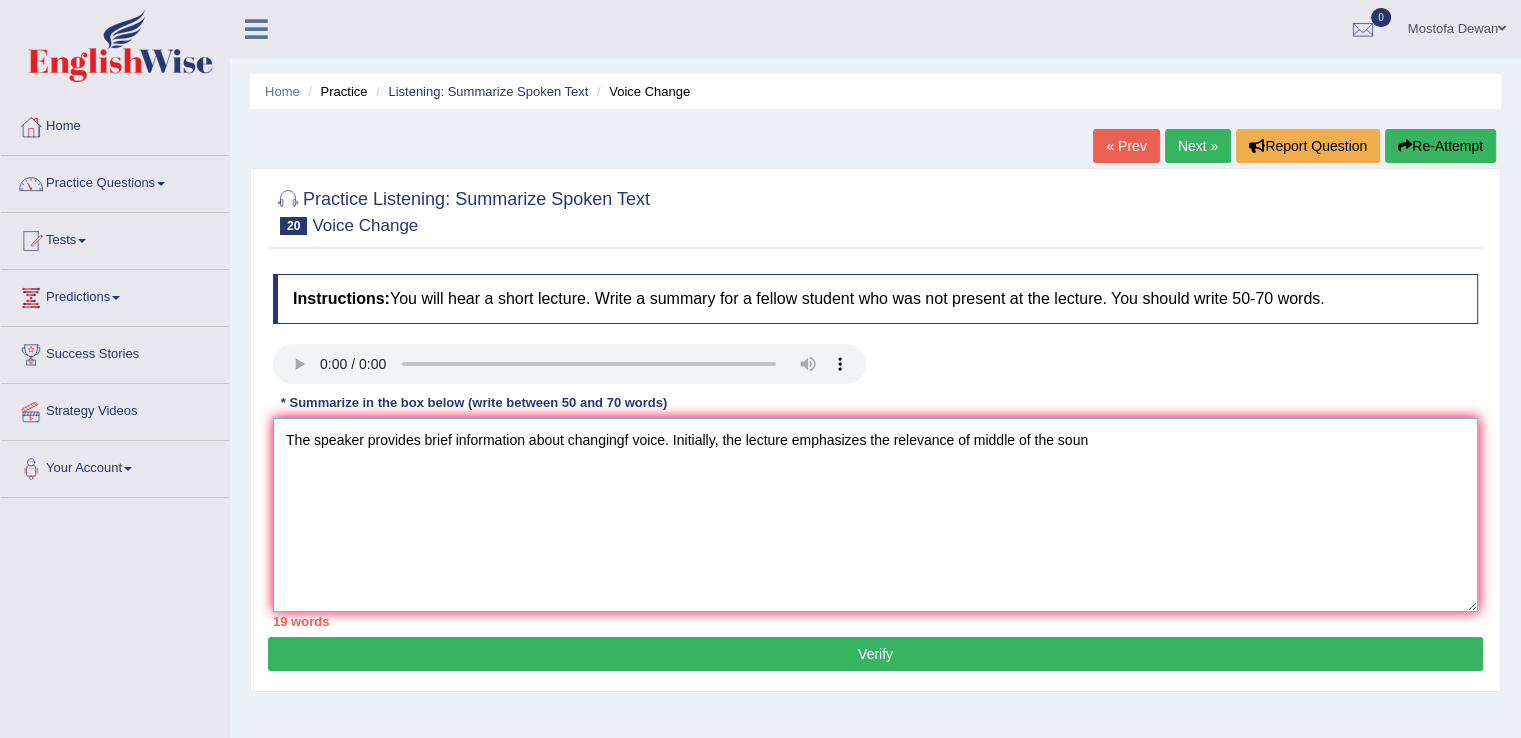 click on "The speaker provides brief information about changingf voice. Initially, the lecture emphasizes the relevance of middle of the soun" at bounding box center [875, 515] 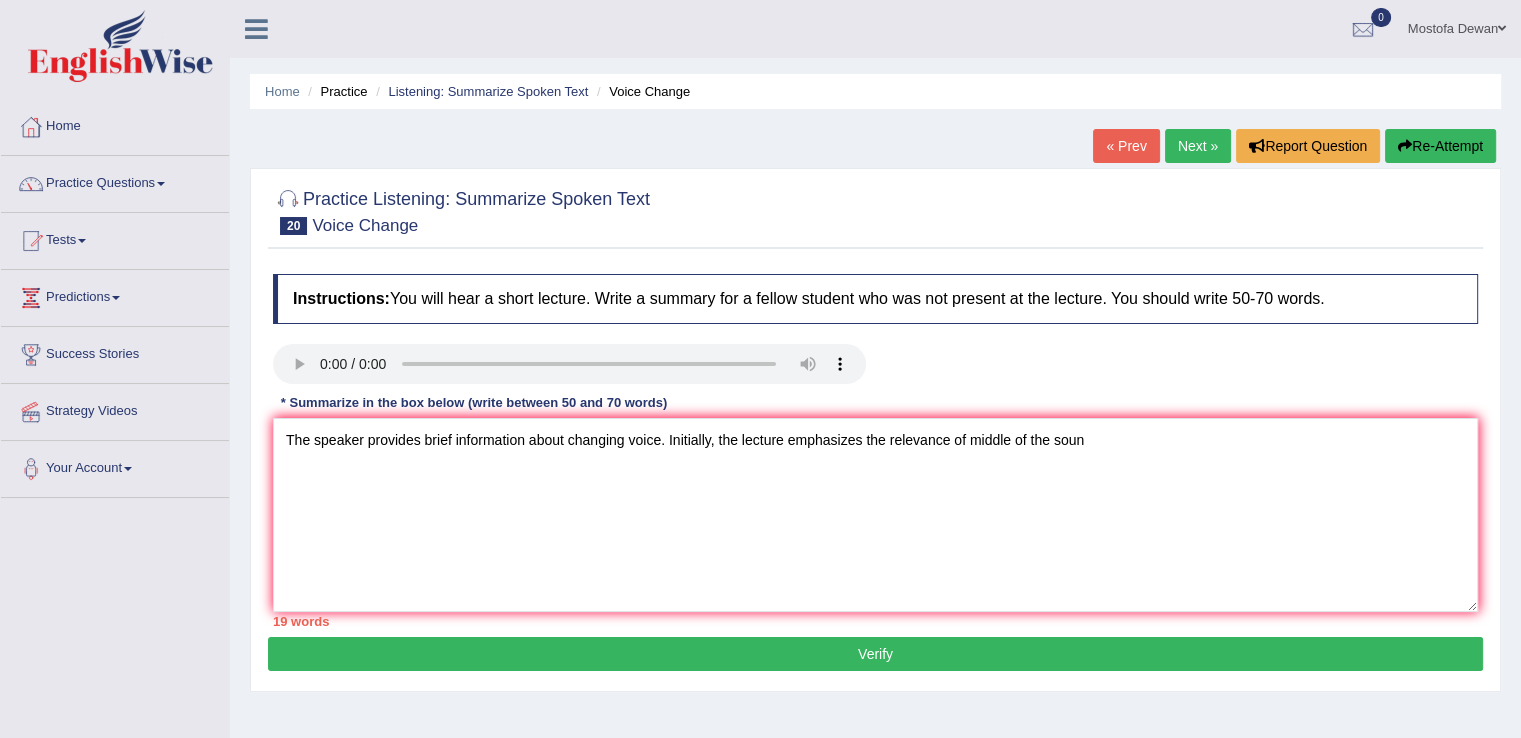 click on "Instructions:  You will hear a short lecture. Write a summary for a fellow student who was not present at the lecture. You should write 50-70 words.
Transcript: Recorded Answer: * Summarize in the box below (write between 50 and 70 words) The speaker provides brief information about changing voice. Initially, the lecture emphasizes the relevance of middle of the soun 19 words Written Keywords: A.I. Engine Result: Processing..." at bounding box center [875, 450] 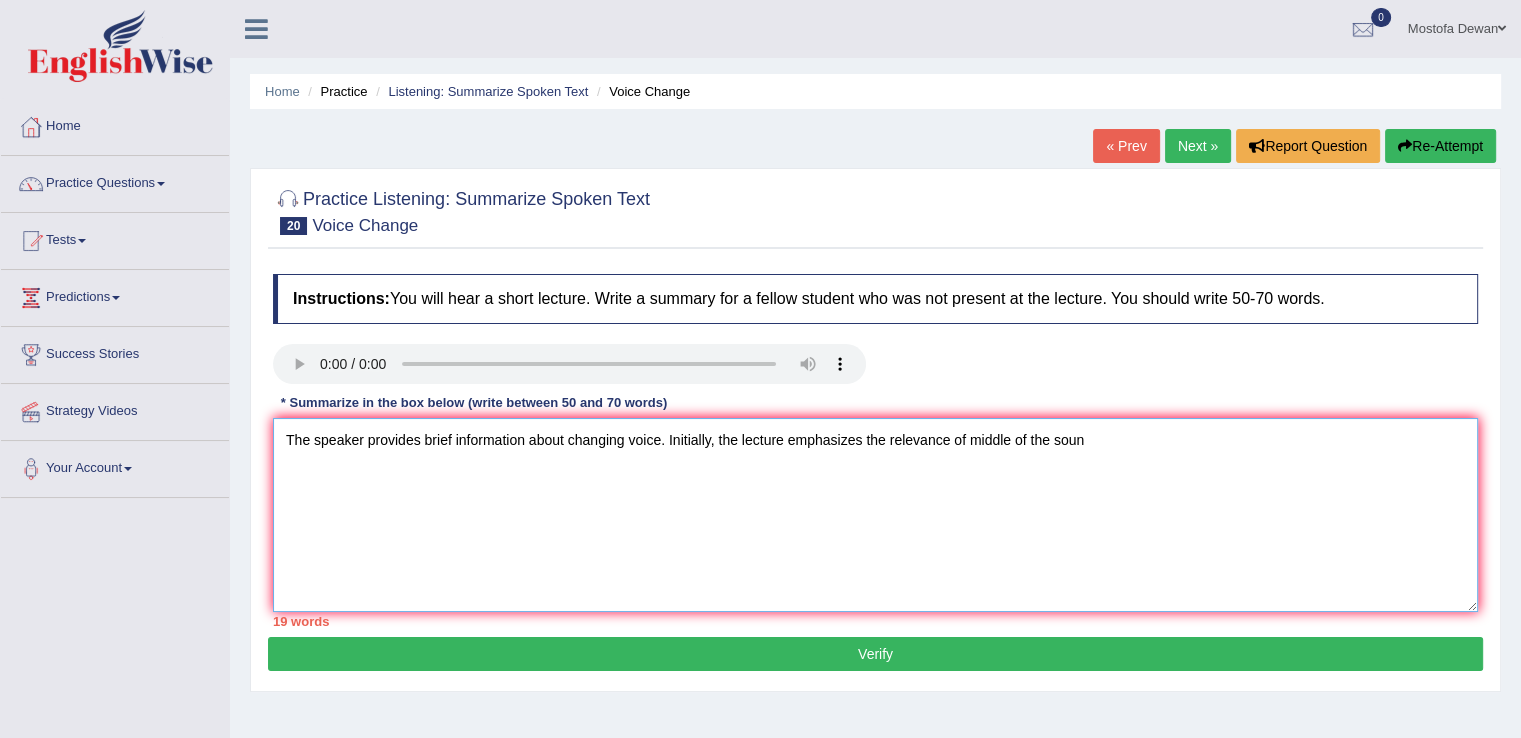 click on "The speaker provides brief information about changing voice. Initially, the lecture emphasizes the relevance of middle of the soun" at bounding box center (875, 515) 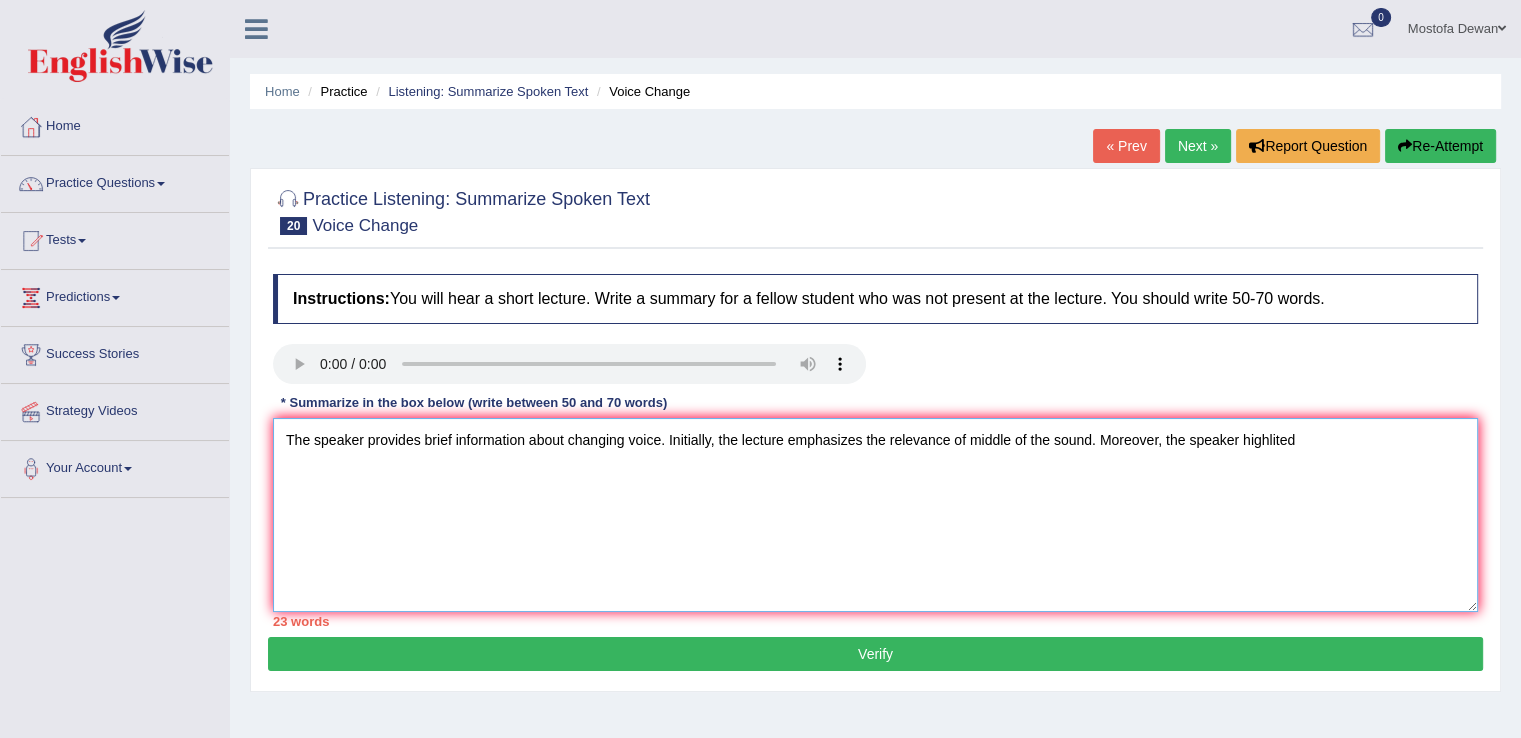 drag, startPoint x: 1089, startPoint y: 432, endPoint x: 1243, endPoint y: 513, distance: 174.00287 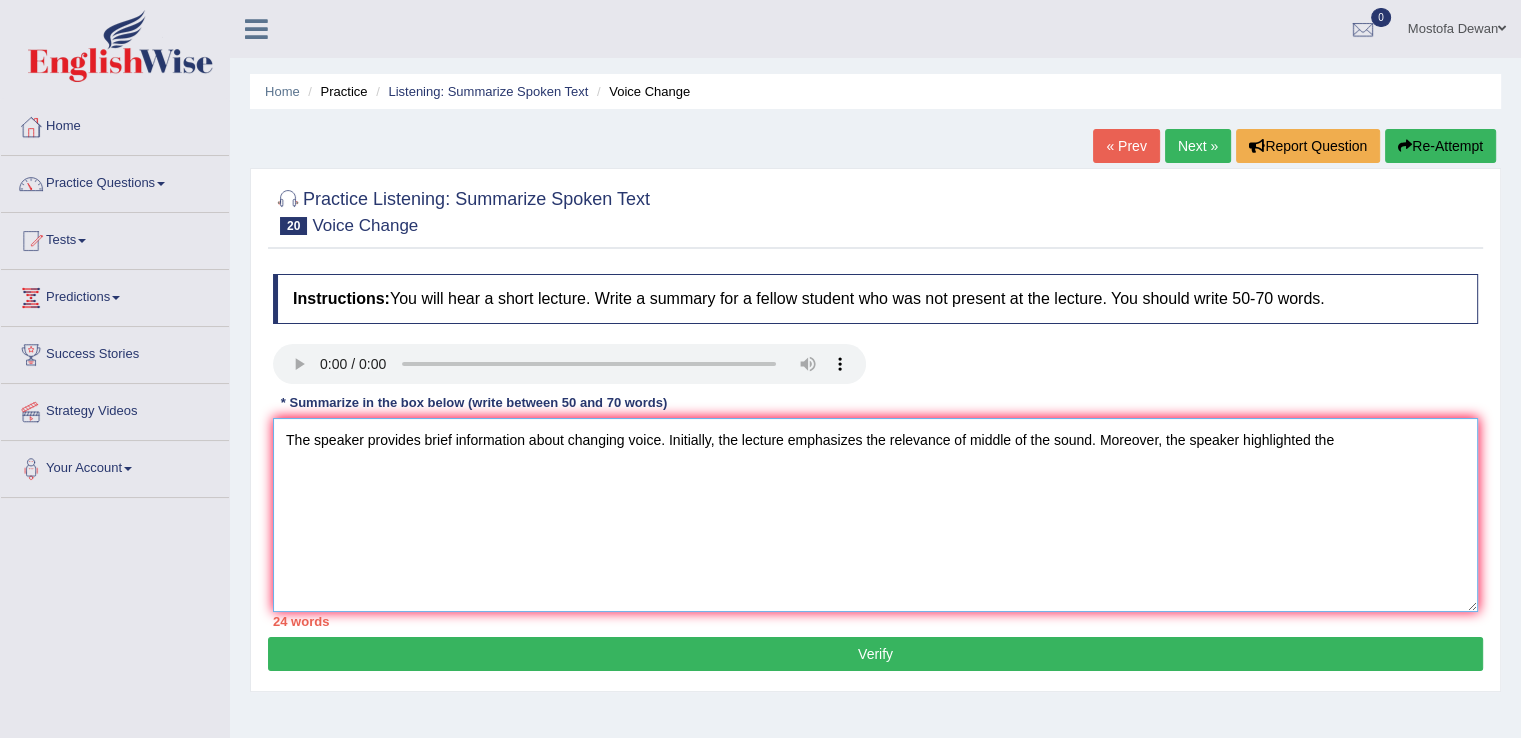 click on "The speaker provides brief information about changing voice. Initially, the lecture emphasizes the relevance of middle of the sound. Moreover, the speaker highlighted the" at bounding box center (875, 515) 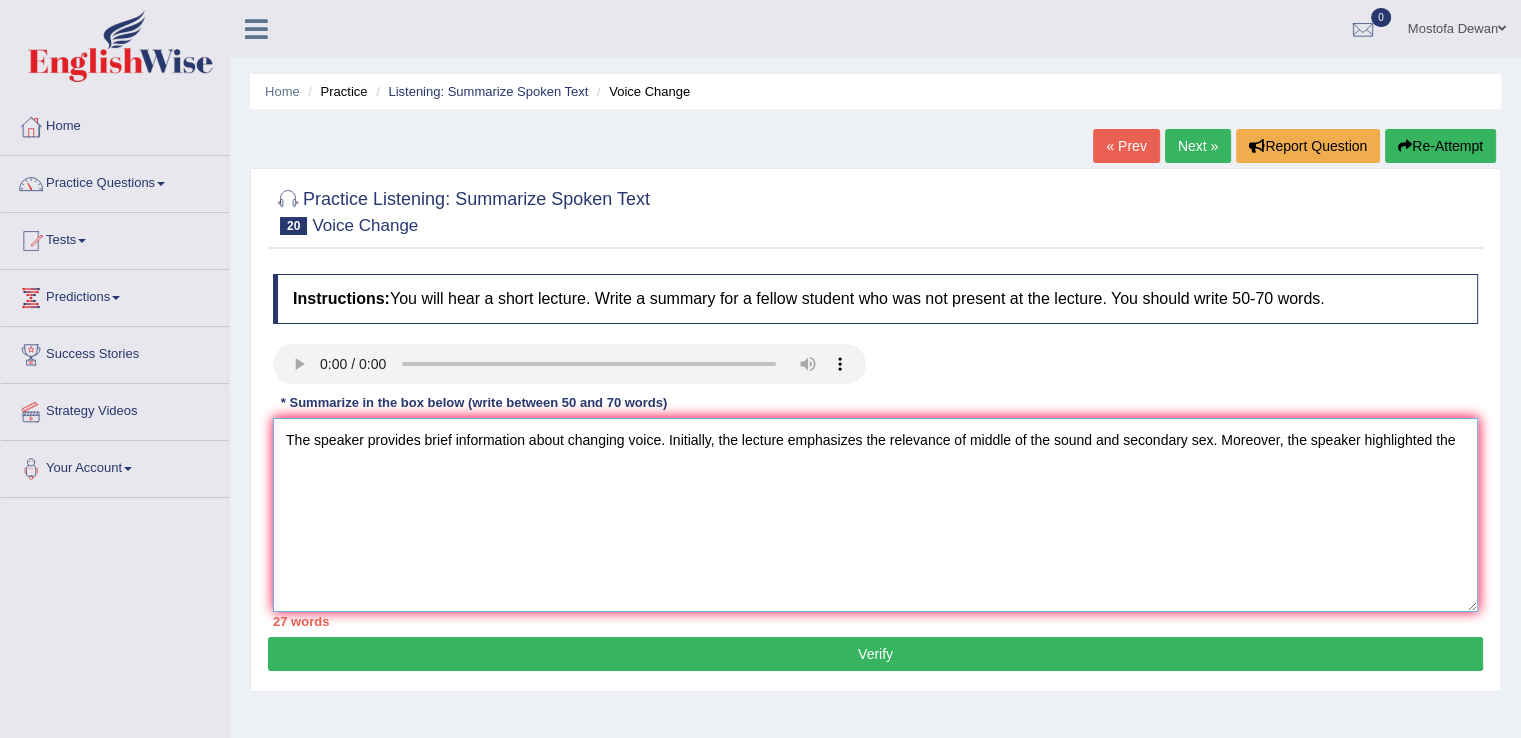 click on "The speaker provides brief information about changing voice. Initially, the lecture emphasizes the relevance of middle of the sound and secondary sex. Moreover, the speaker highlighted the" at bounding box center (875, 515) 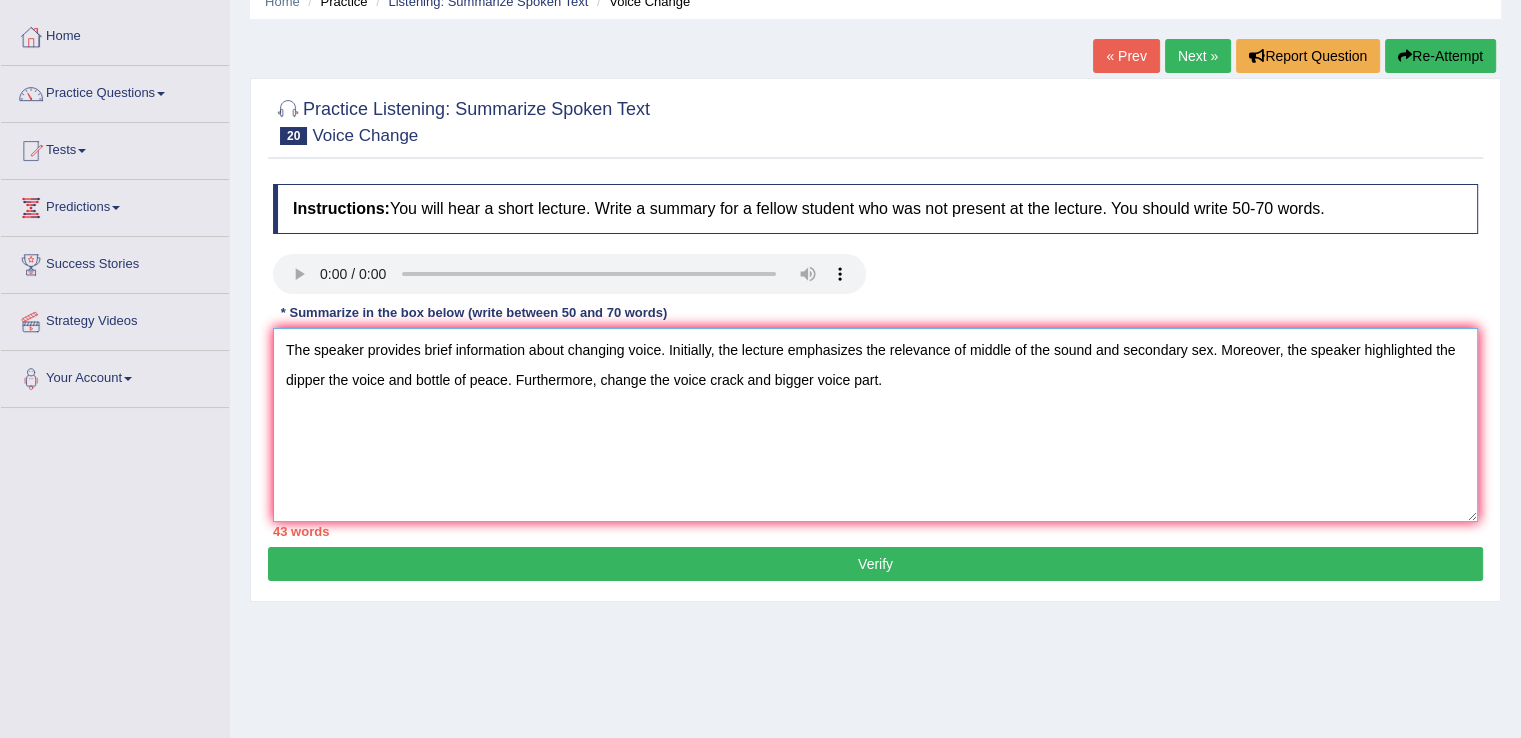 scroll, scrollTop: 86, scrollLeft: 0, axis: vertical 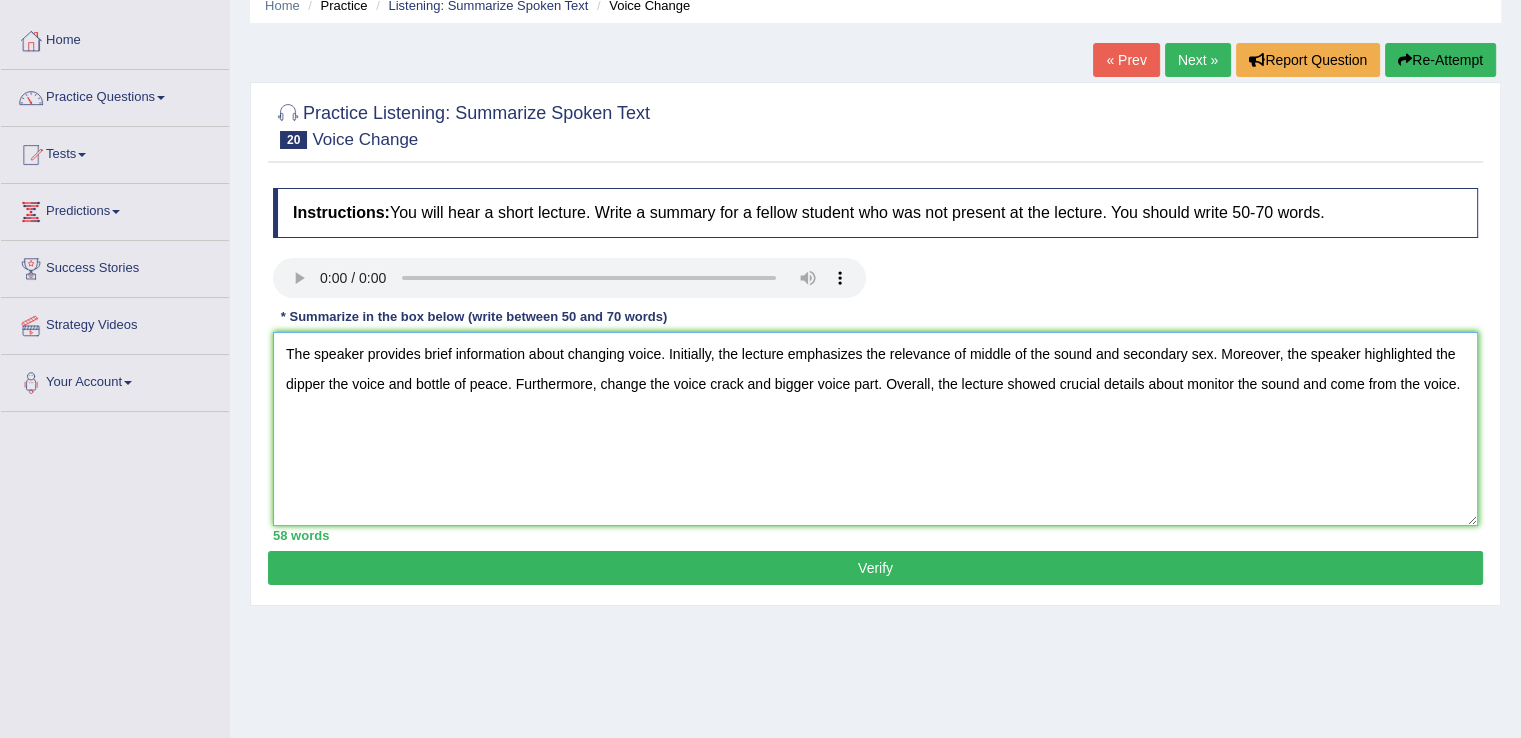 click on "The speaker provides brief information about changing voice. Initially, the lecture emphasizes the relevance of middle of the sound and secondary sex. Moreover, the speaker highlighted the dipper the voice and bottle of peace. Furthermore, change the voice crack and bigger voice part. Overall, the lecture showed crucial details about monitor the sound and come from the voice." at bounding box center [875, 429] 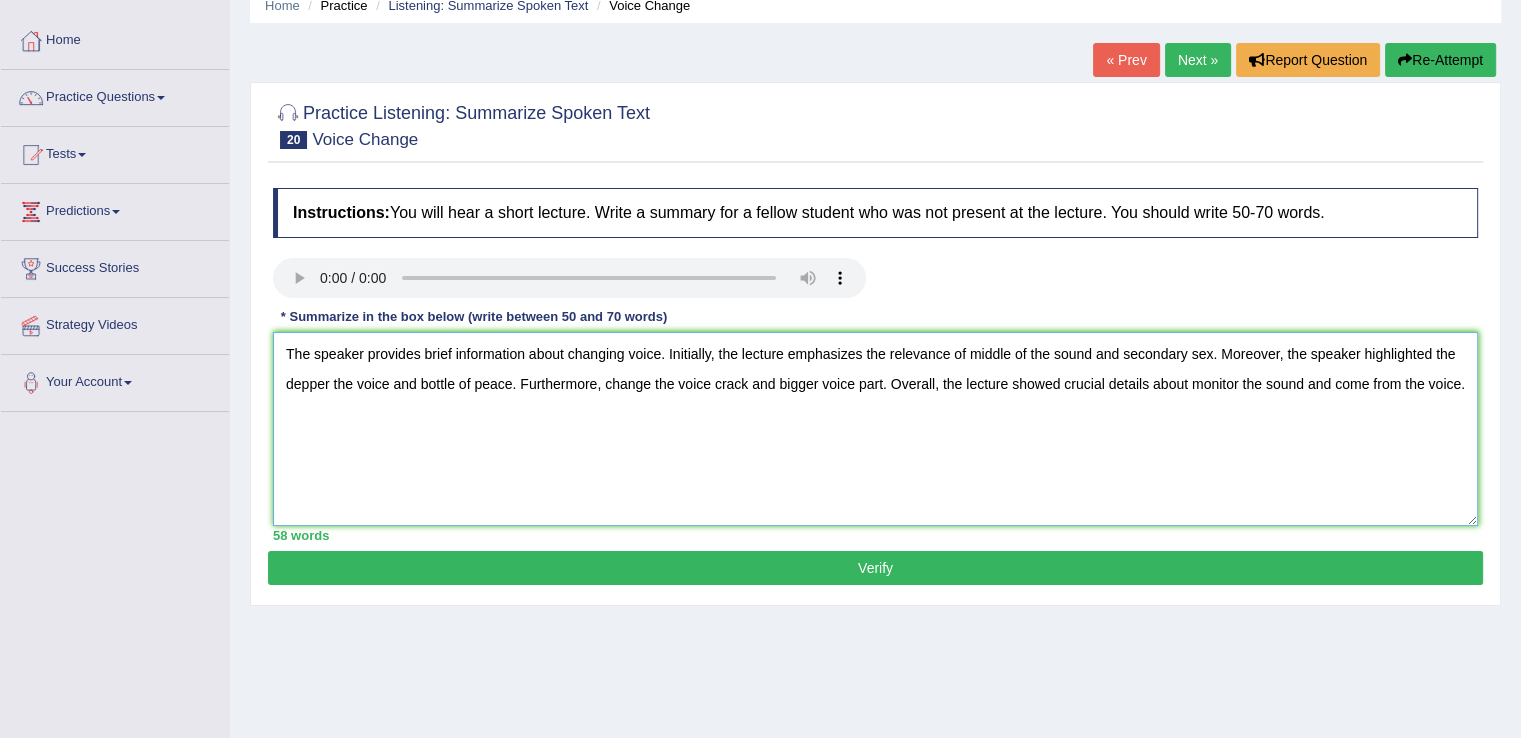 click on "The speaker provides brief information about changing voice. Initially, the lecture emphasizes the relevance of middle of the sound and secondary sex. Moreover, the speaker highlighted the depper the voice and bottle of peace. Furthermore, change the voice crack and bigger voice part. Overall, the lecture showed crucial details about monitor the sound and come from the voice." at bounding box center [875, 429] 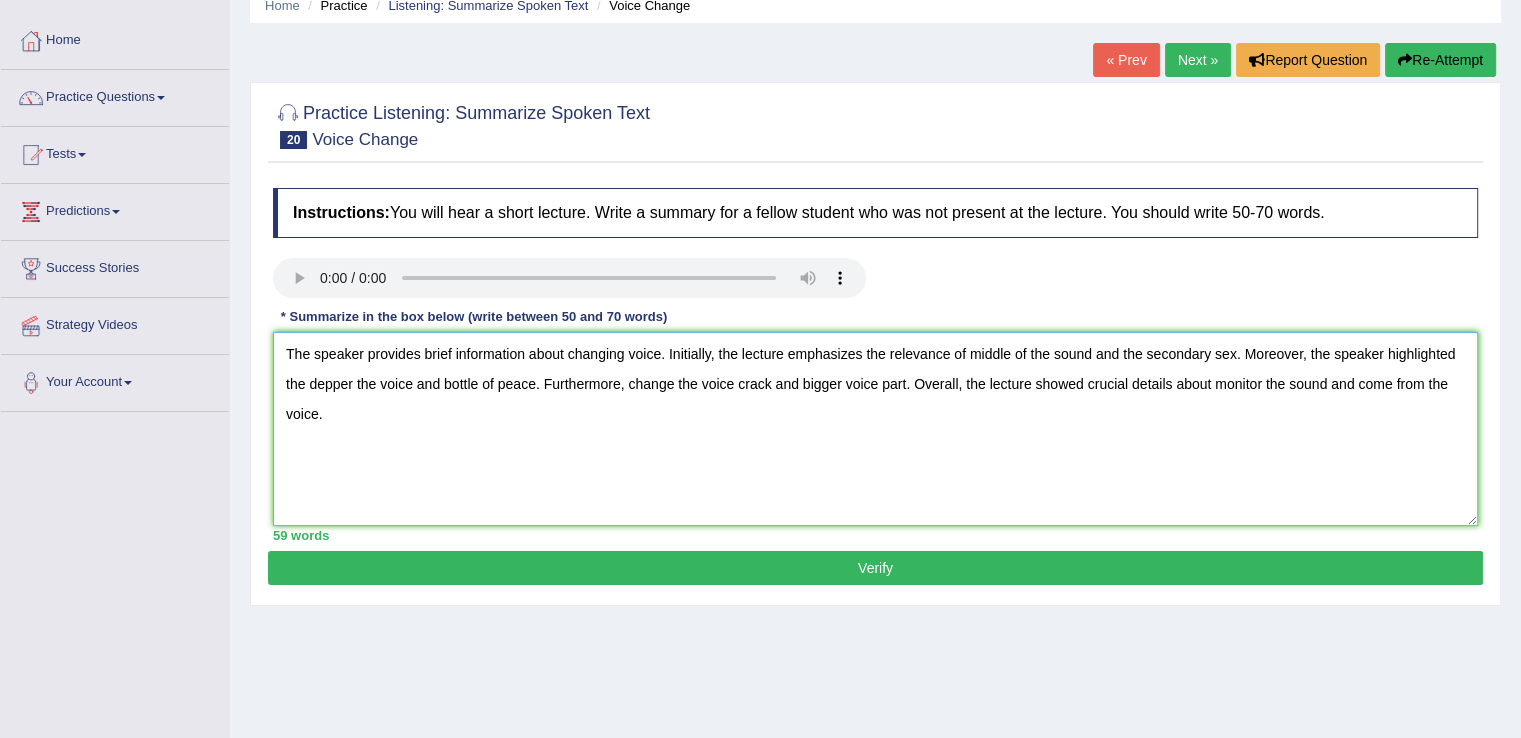 type on "The speaker provides brief information about changing voice. Initially, the lecture emphasizes the relevance of middle of the sound and the secondary sex. Moreover, the speaker highlighted the depper the voice and bottle of peace. Furthermore, change the voice crack and bigger voice part. Overall, the lecture showed crucial details about monitor the sound and come from the voice." 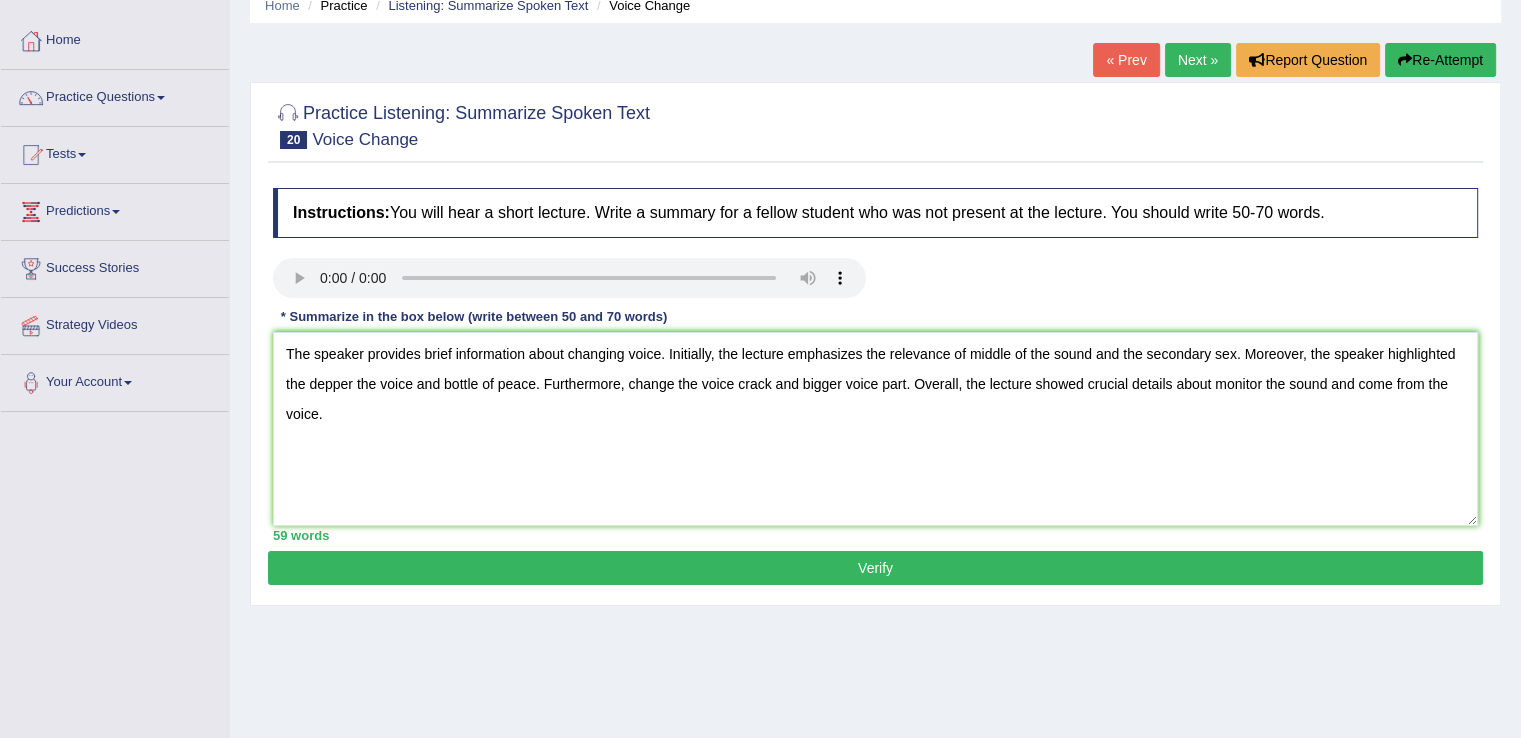 click on "Verify" at bounding box center (875, 568) 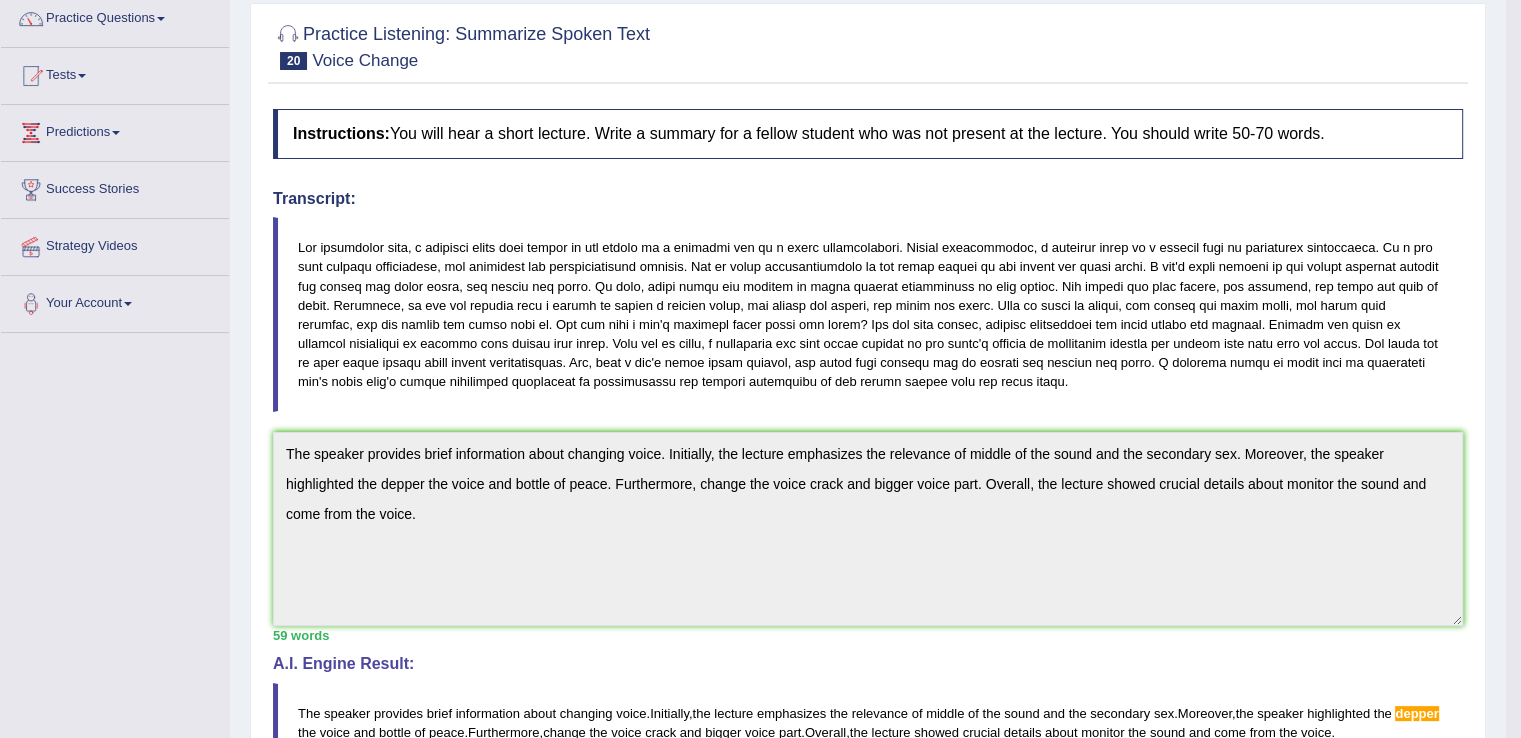scroll, scrollTop: 0, scrollLeft: 0, axis: both 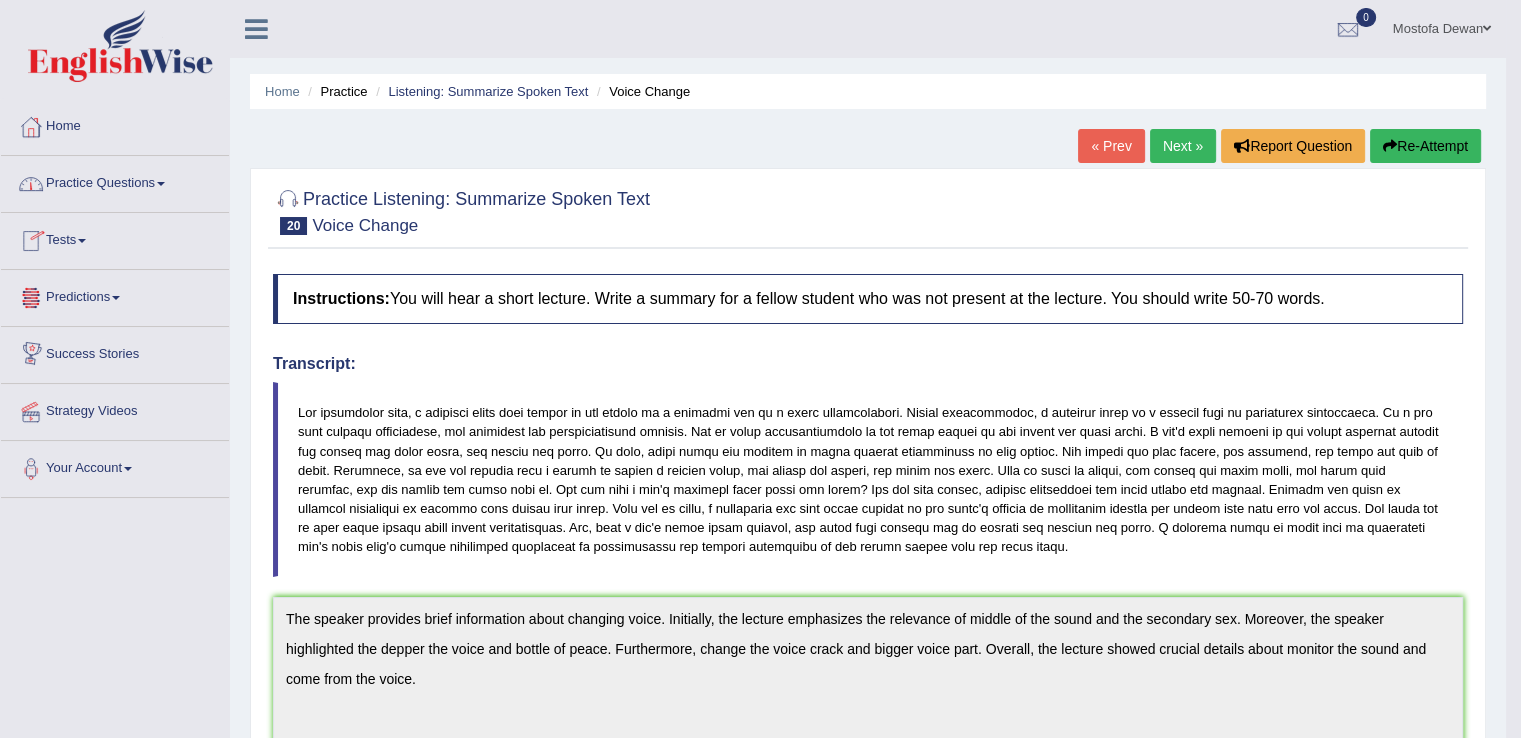 click on "Tests" at bounding box center [115, 238] 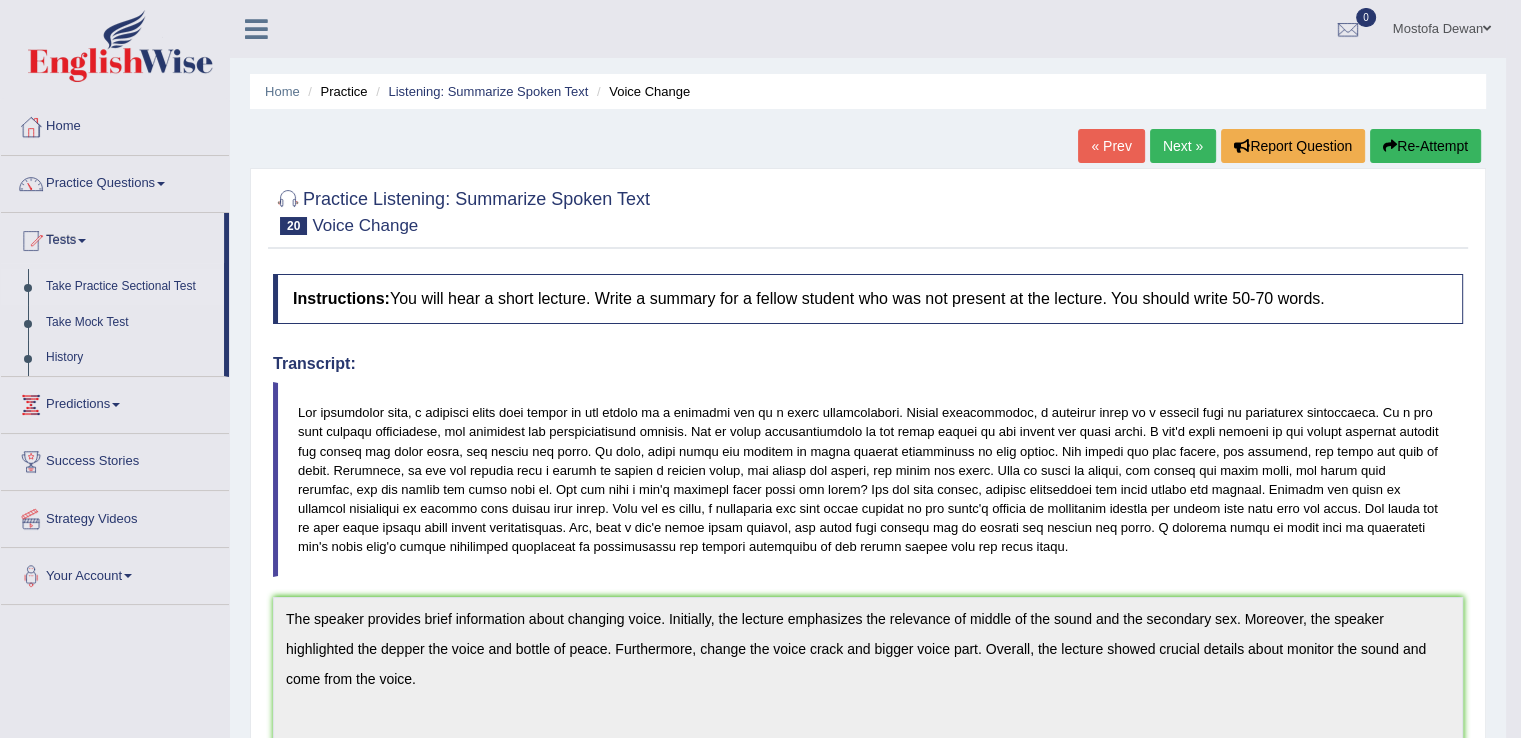 click on "Take Practice Sectional Test" at bounding box center (130, 287) 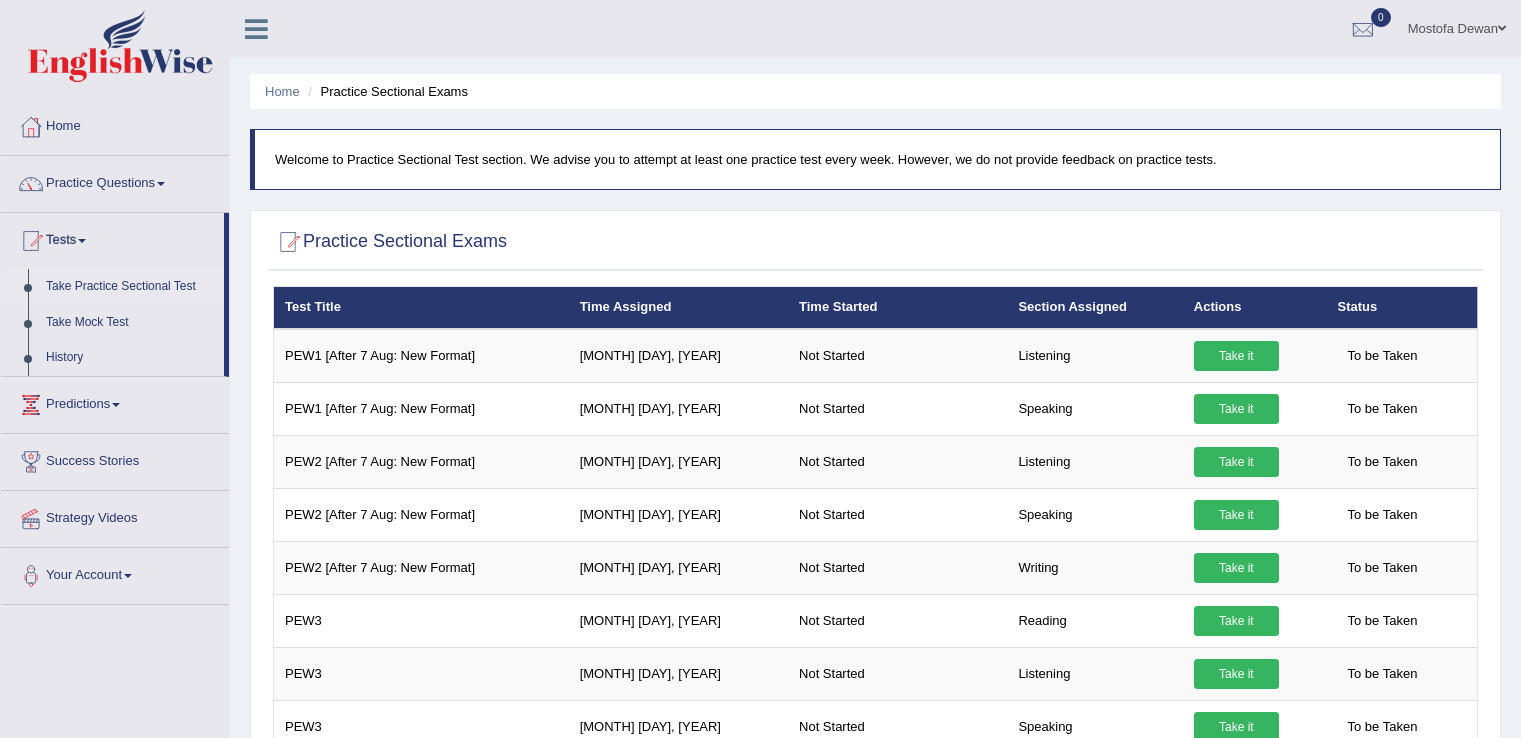 scroll, scrollTop: 0, scrollLeft: 0, axis: both 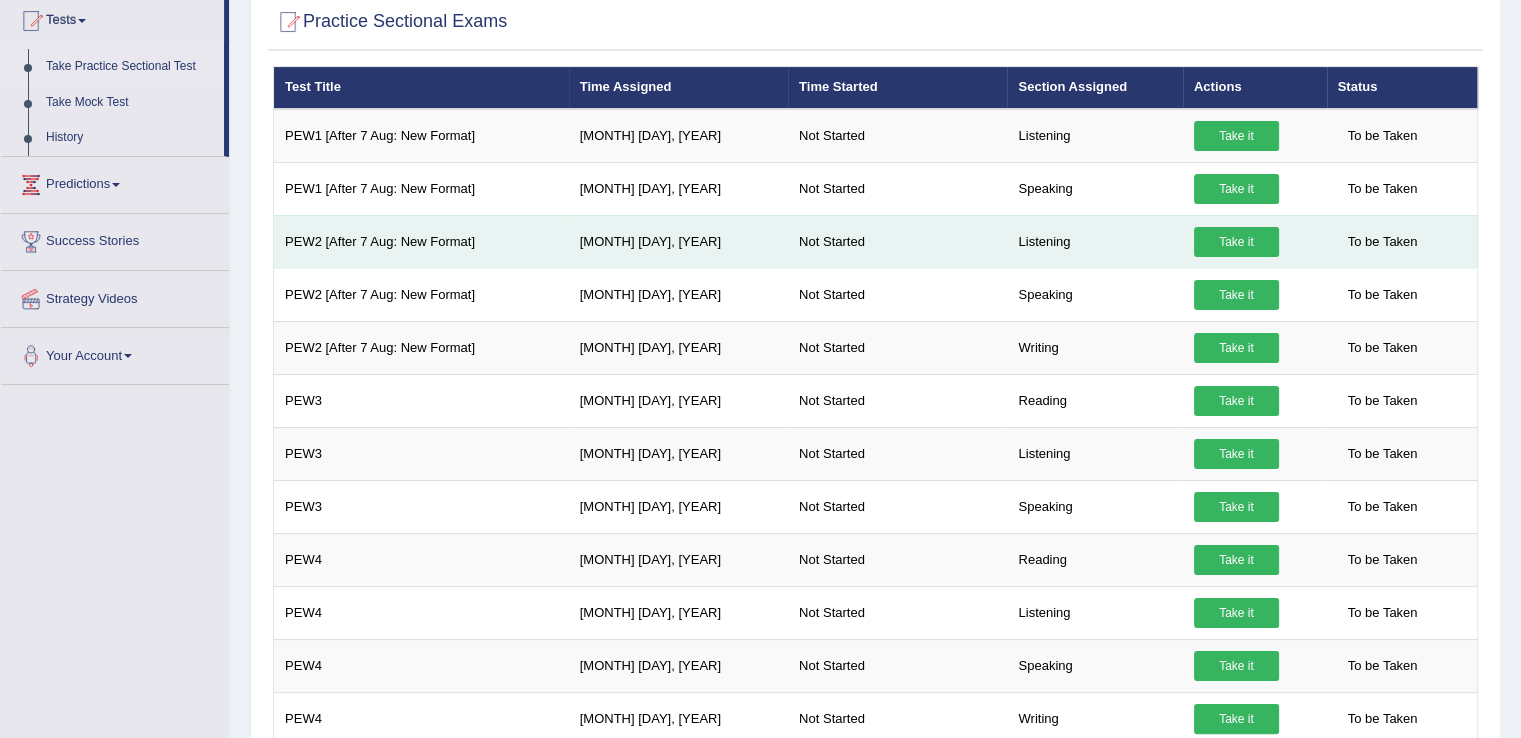 click on "Take it" at bounding box center (1236, 242) 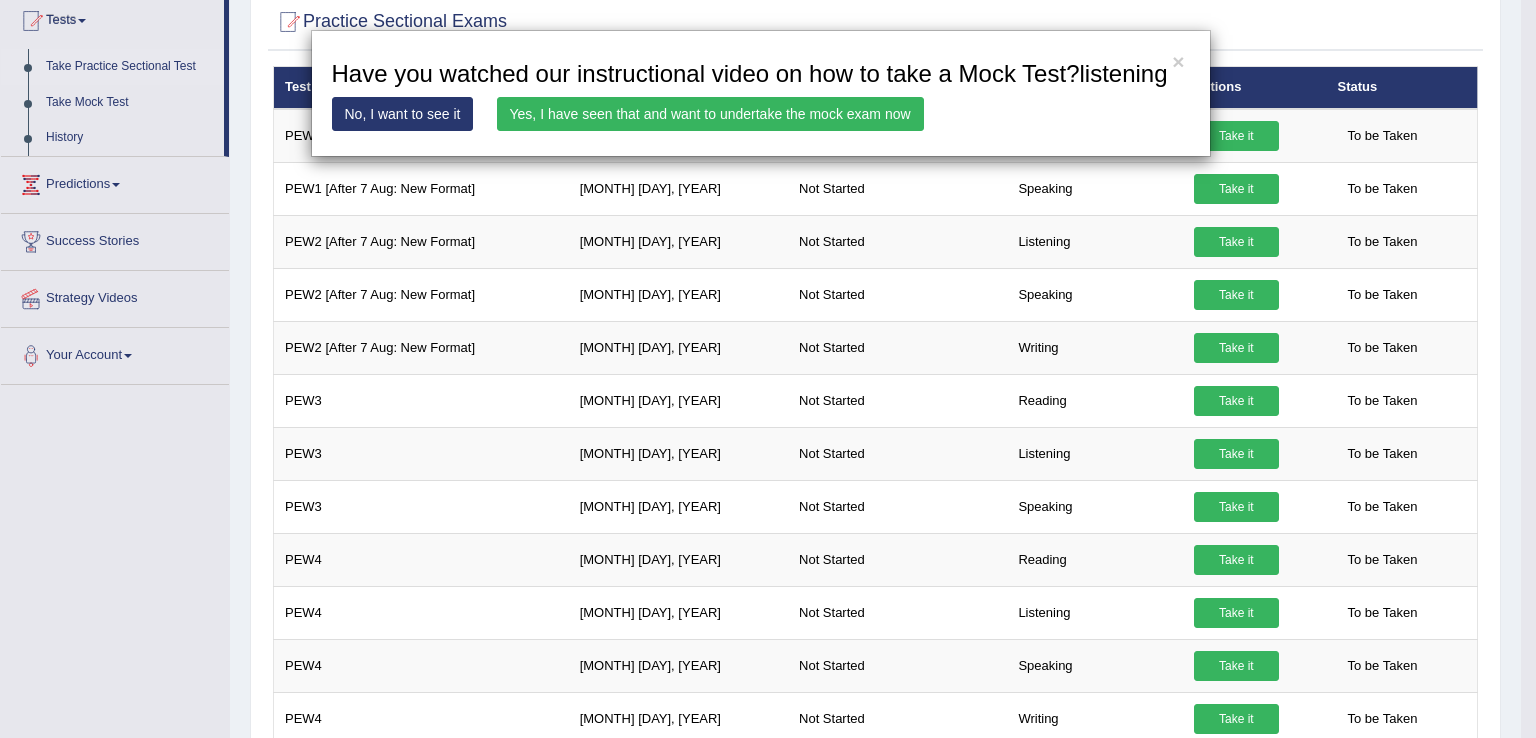 click on "Yes, I have seen that and want to undertake the mock exam now" at bounding box center [710, 114] 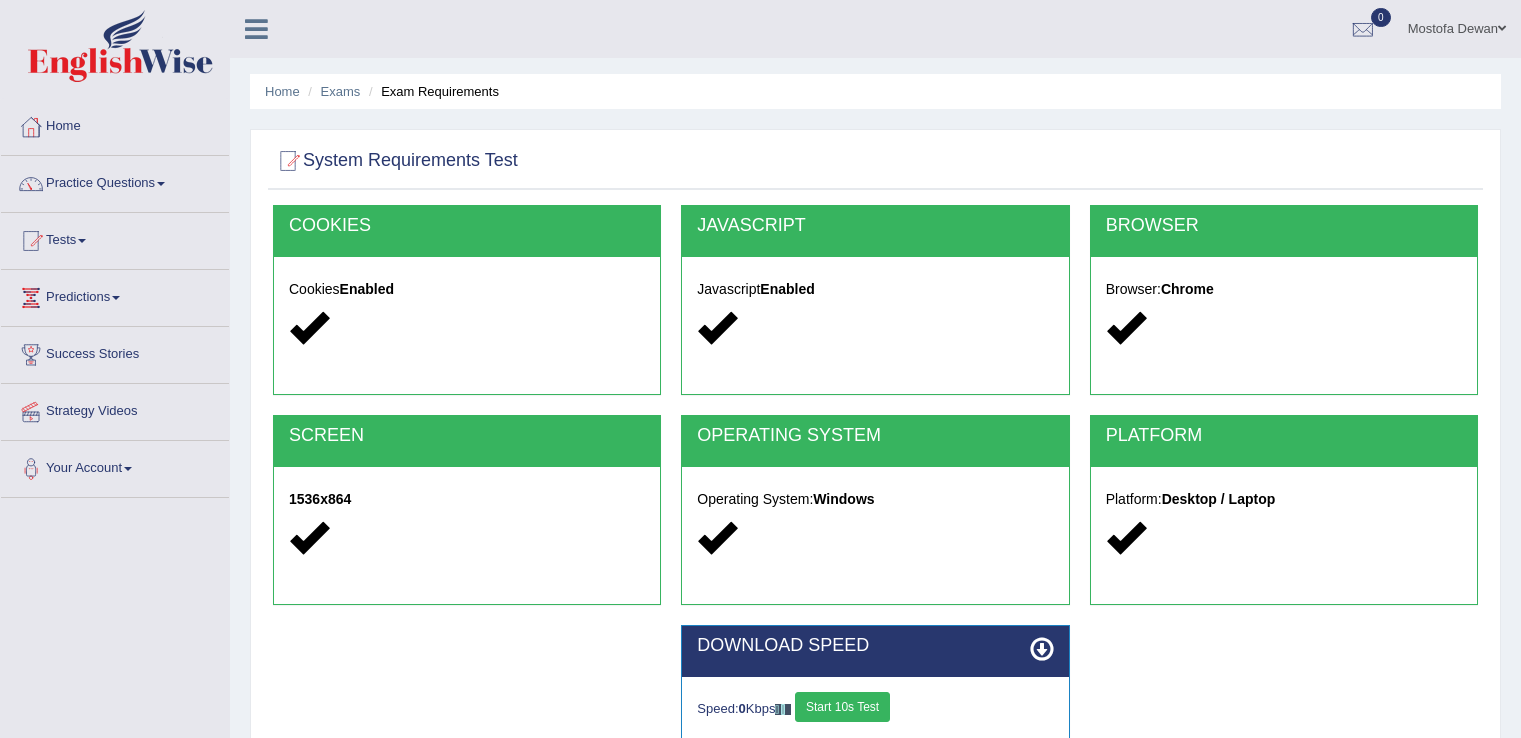 scroll, scrollTop: 0, scrollLeft: 0, axis: both 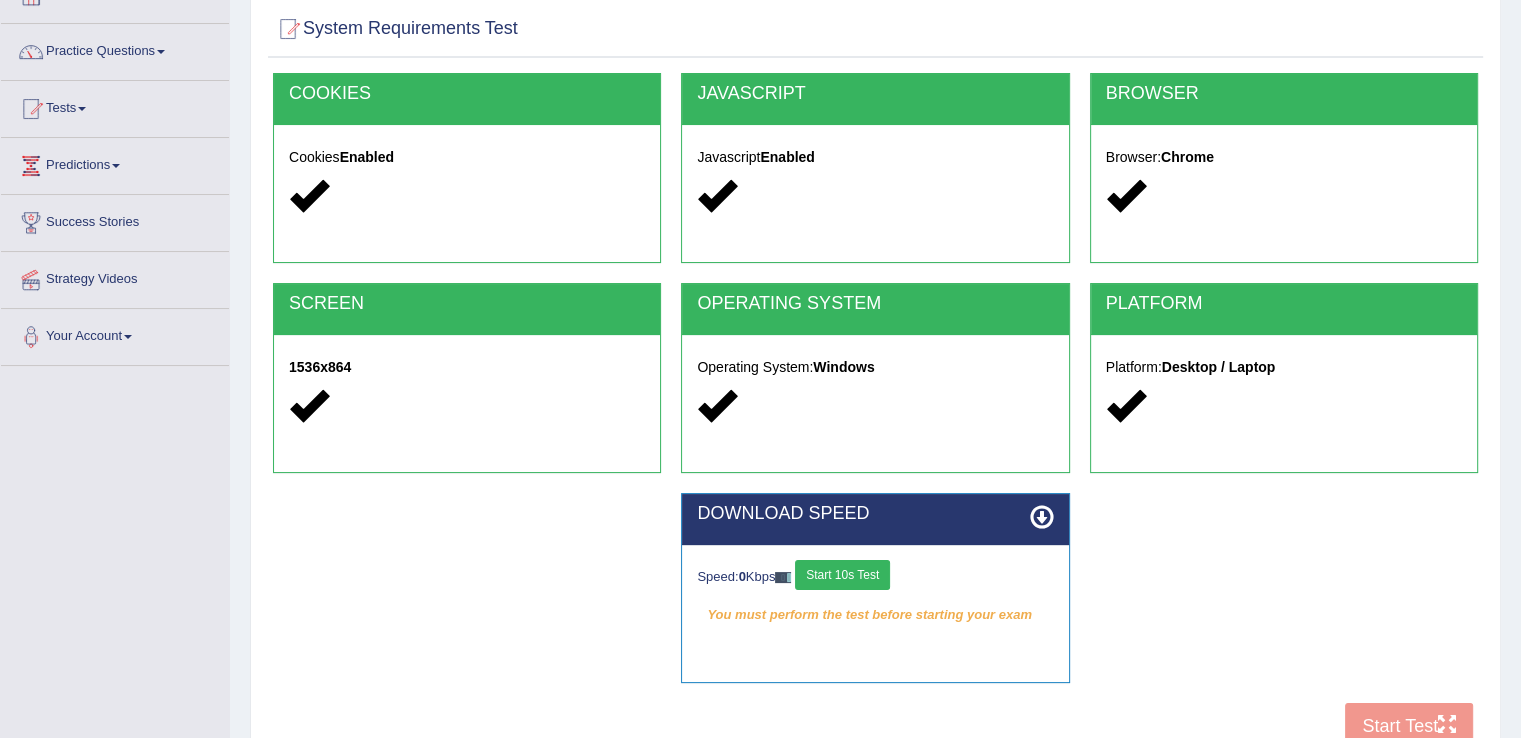 click on "COOKIES
Cookies  Enabled
JAVASCRIPT
Javascript  Enabled
BROWSER
Browser:  Chrome
SCREEN
1536x864
OPERATING SYSTEM
Operating System:  Windows
PLATFORM
Platform:  Desktop / Laptop
DOWNLOAD SPEED
Speed:  0  Kbps    Start 10s Test
You must perform the test before starting your exam
Select Audio Quality
Start Test" at bounding box center (875, 416) 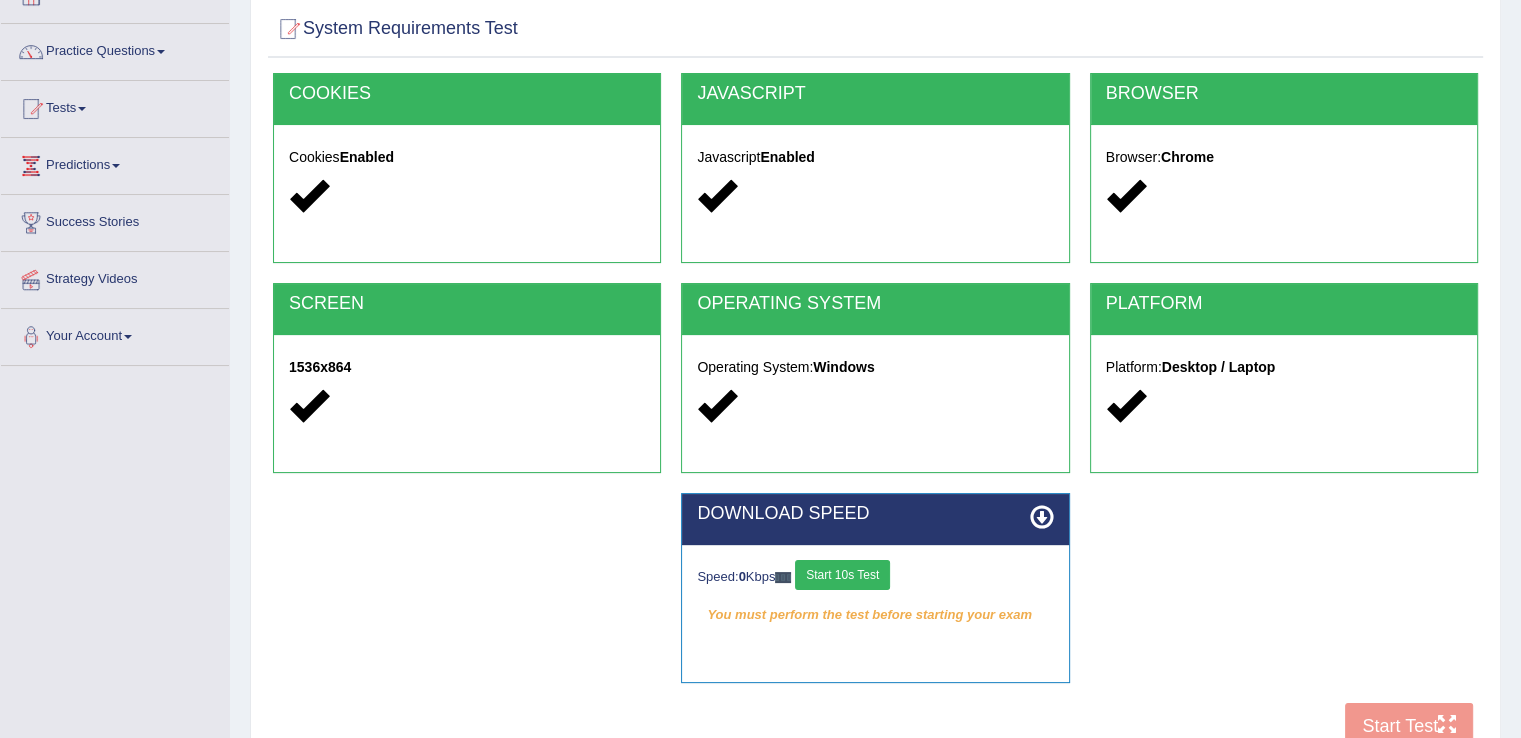 scroll, scrollTop: 312, scrollLeft: 0, axis: vertical 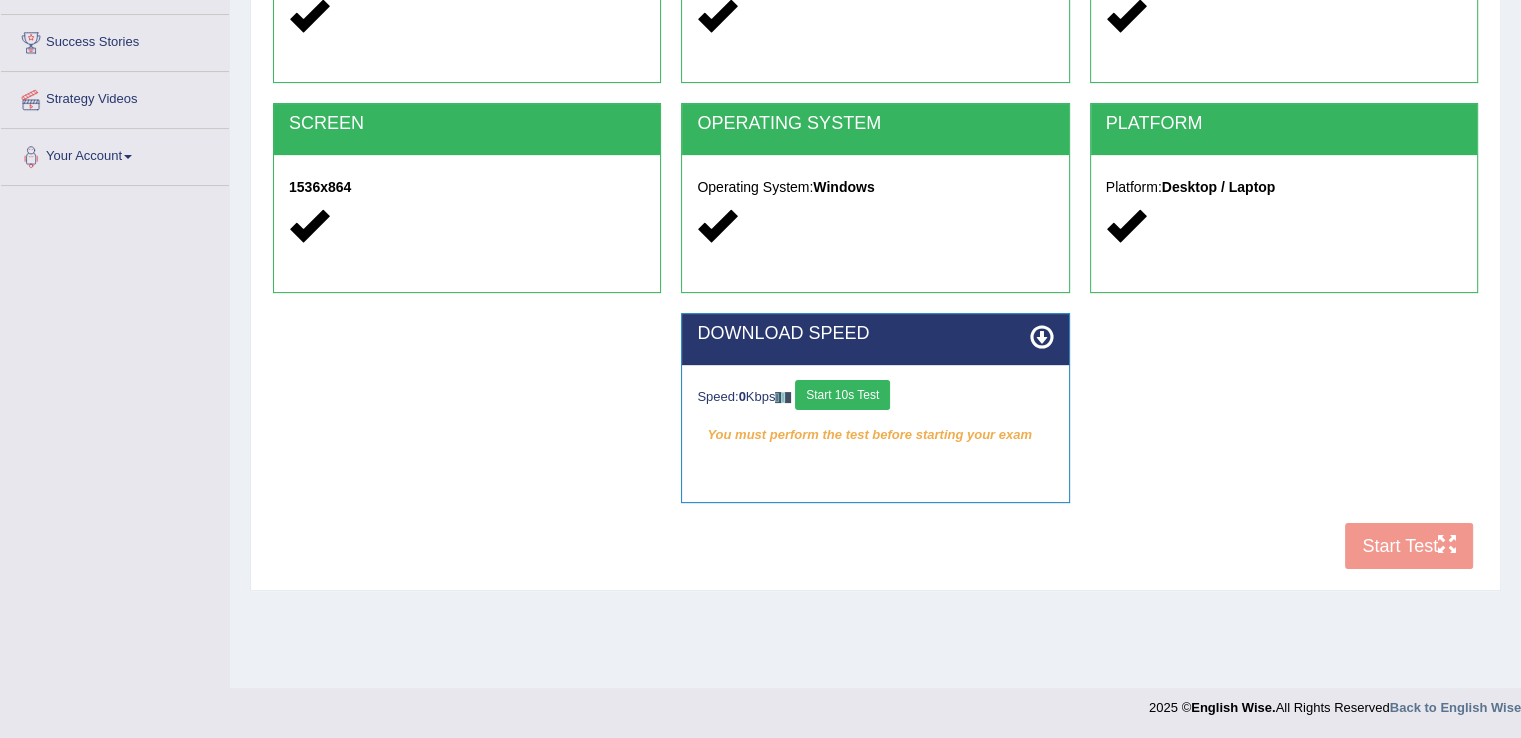 click on "Start 10s Test" at bounding box center (842, 395) 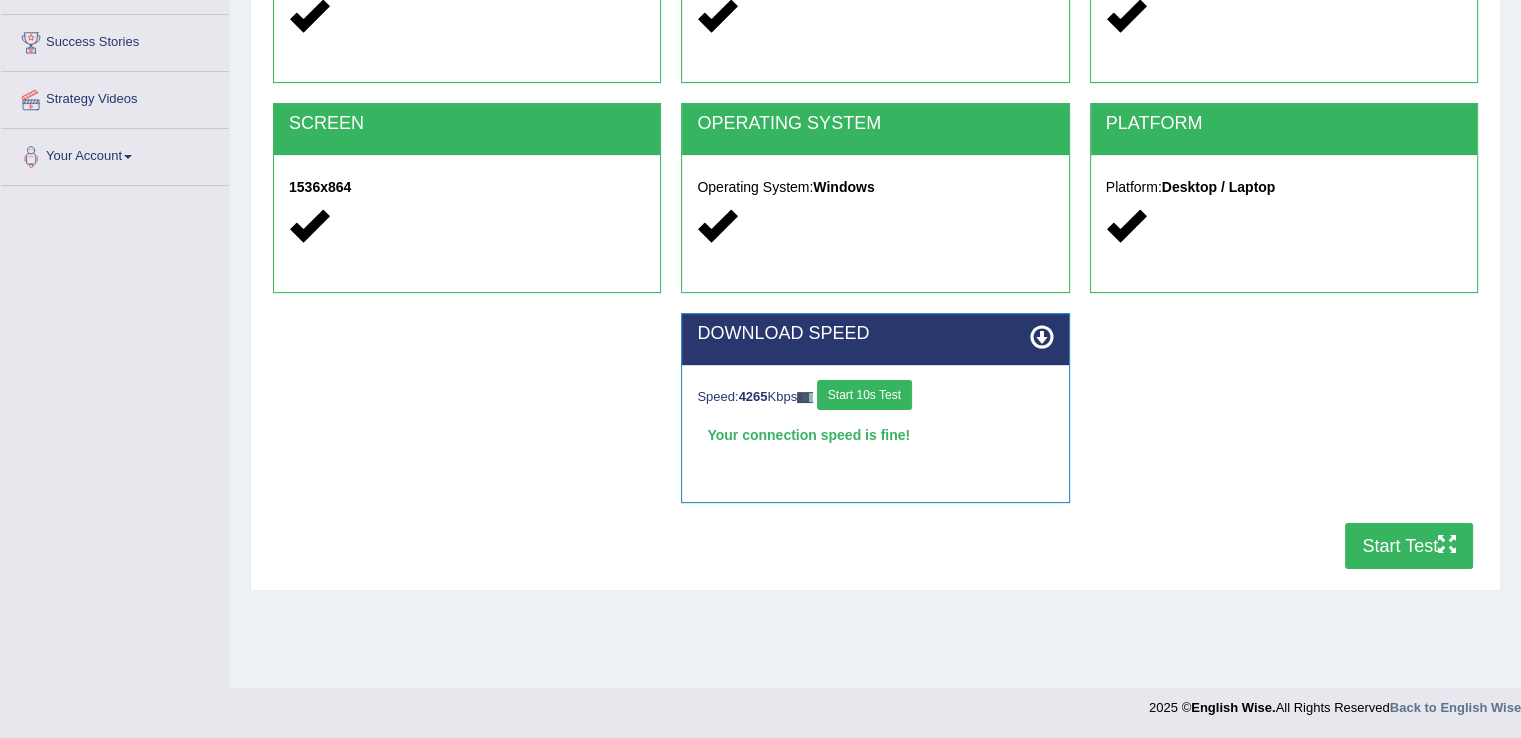 click on "Start Test" at bounding box center (1409, 546) 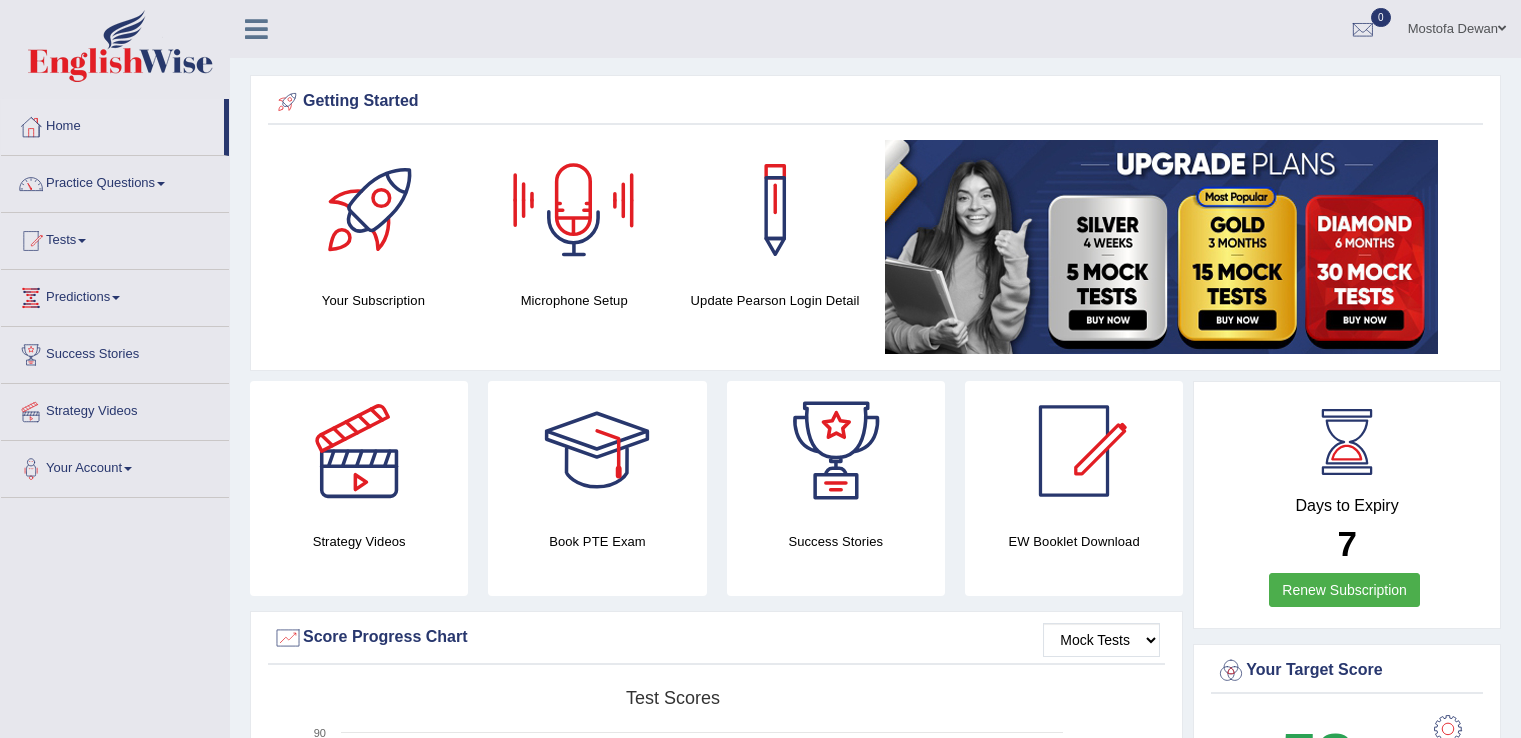 scroll, scrollTop: 0, scrollLeft: 0, axis: both 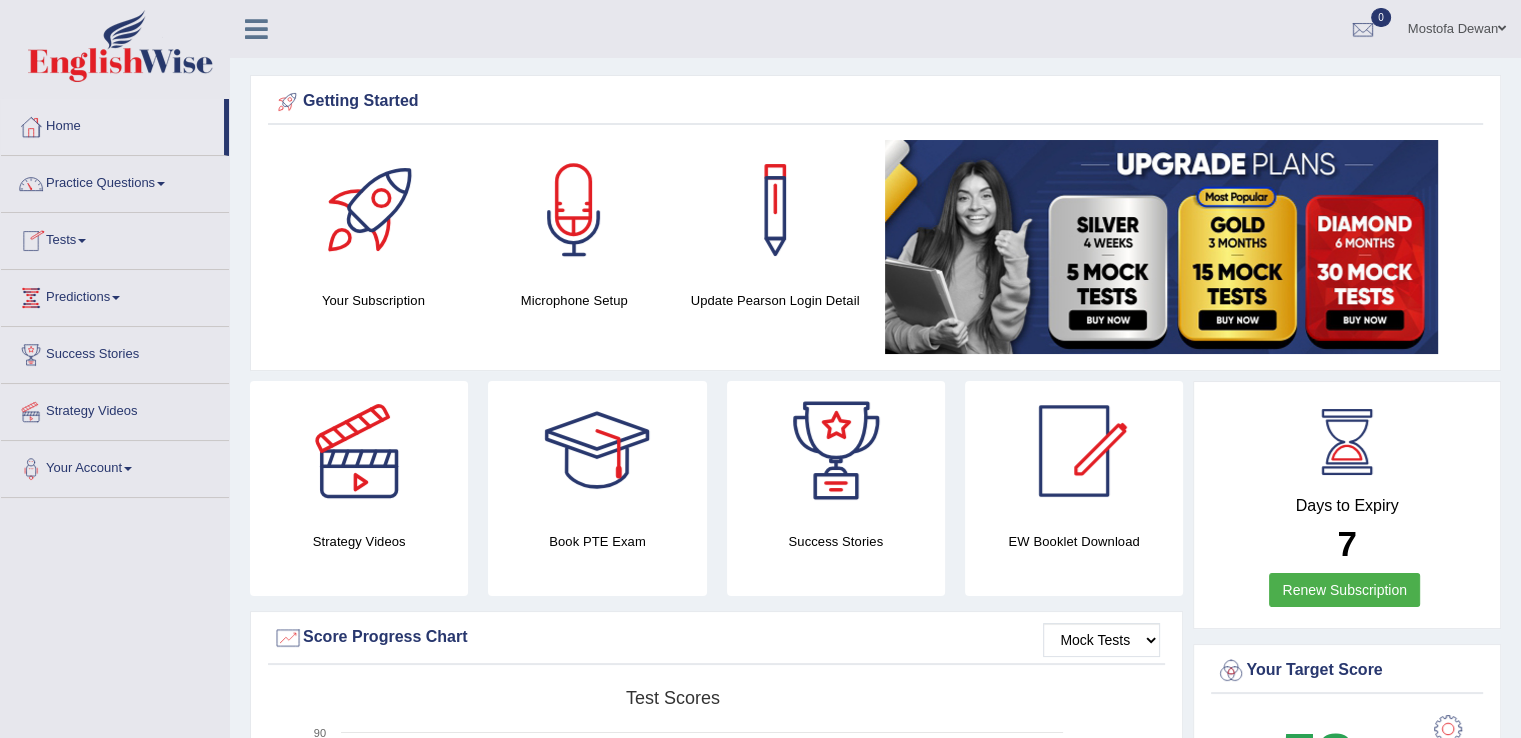 click at bounding box center [82, 241] 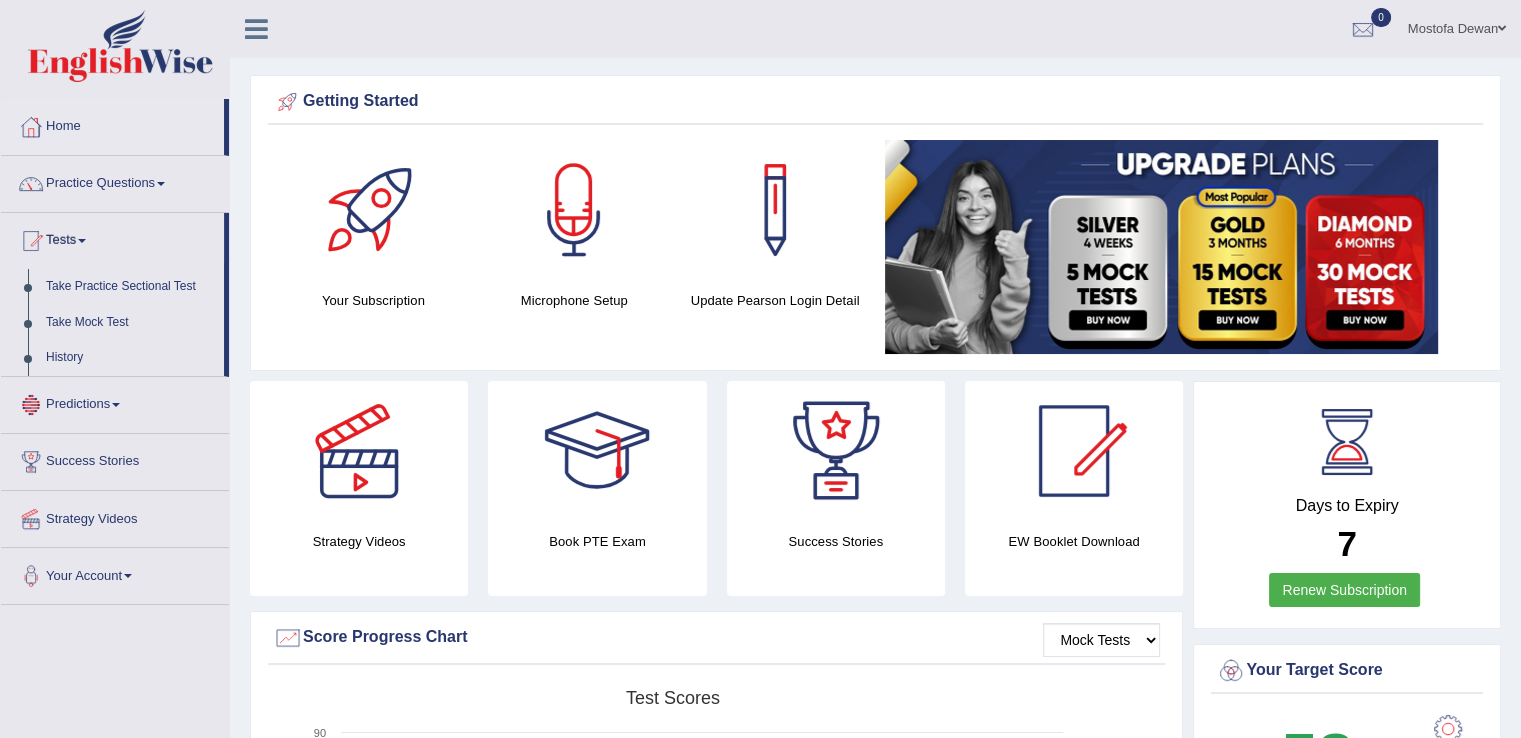 click on "Predictions" at bounding box center [115, 402] 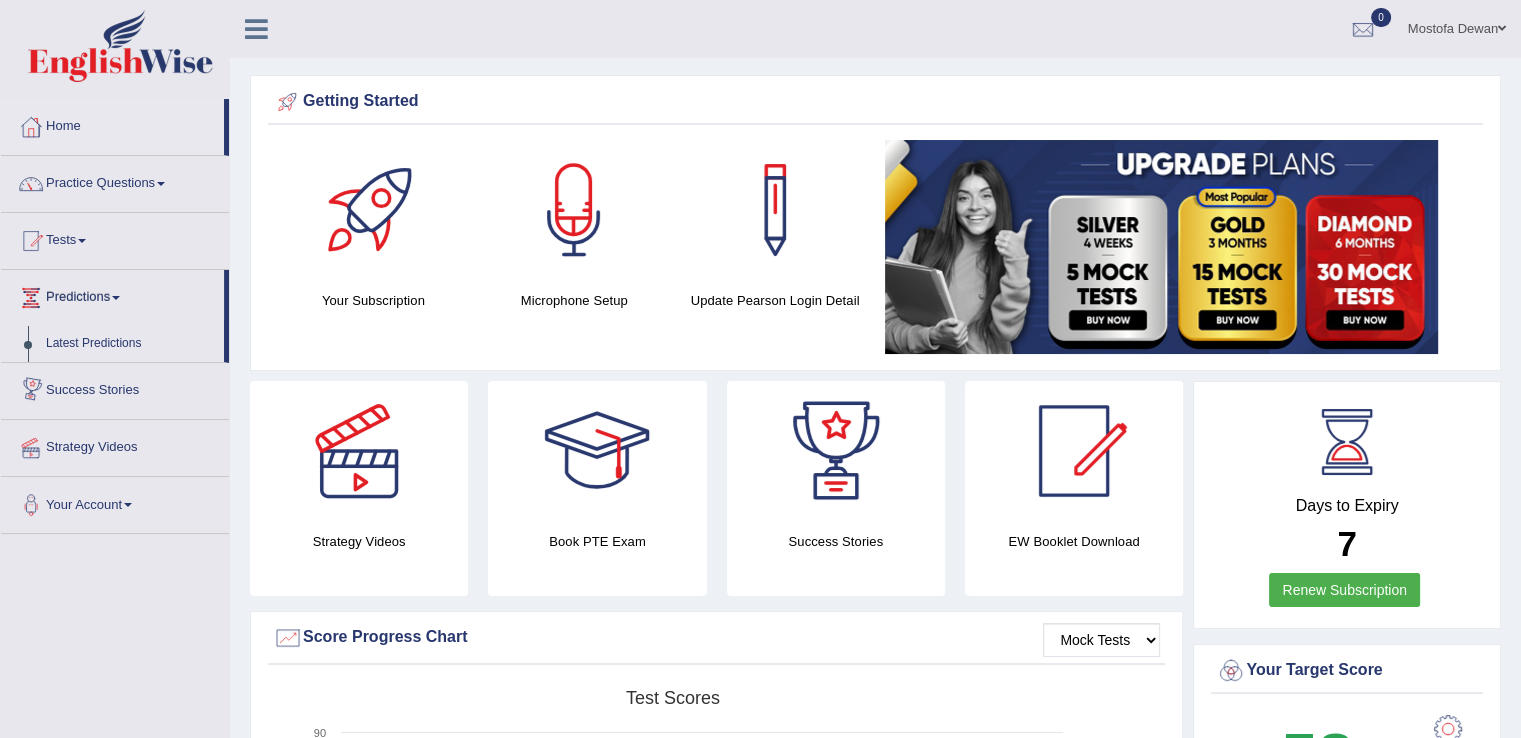 click on "Predictions" at bounding box center [112, 295] 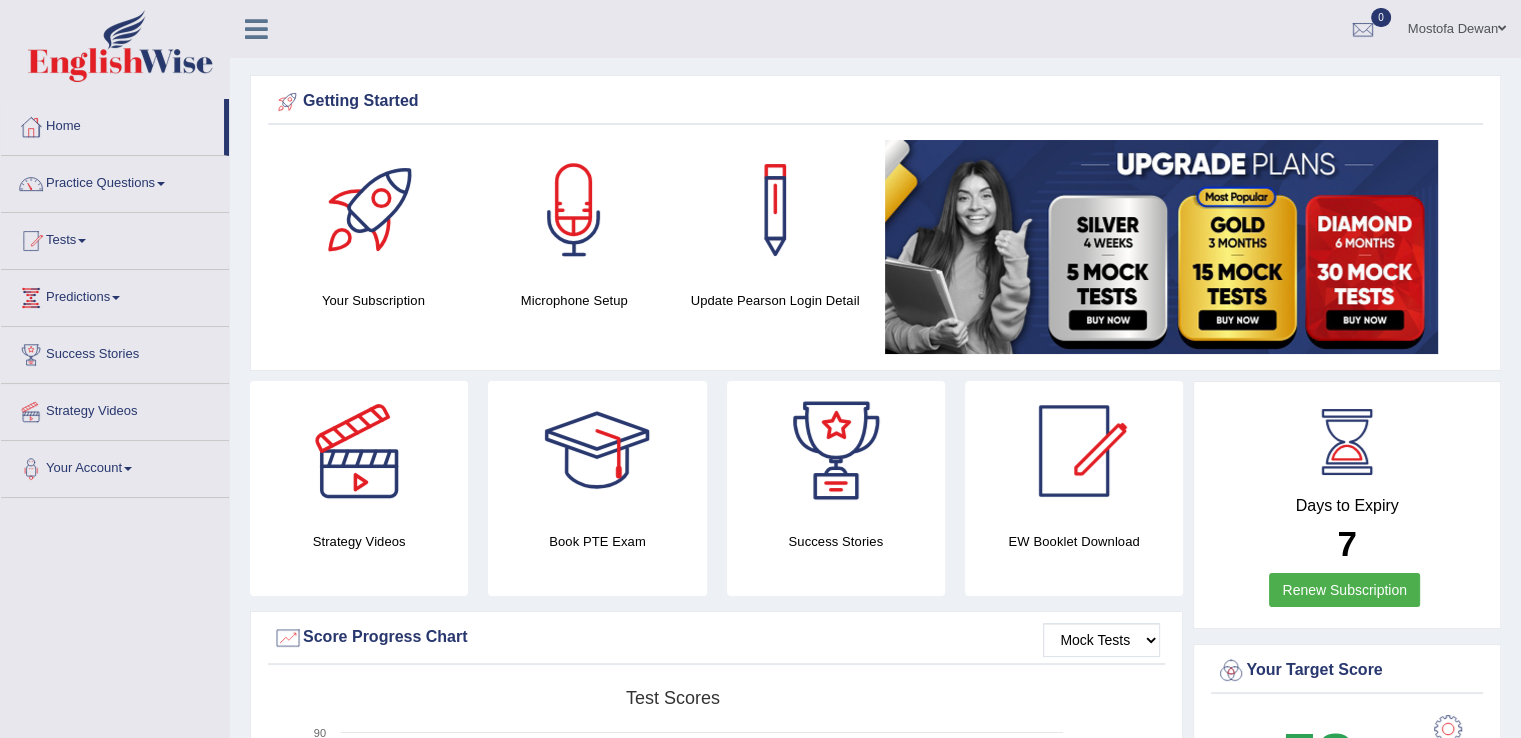 click at bounding box center [116, 298] 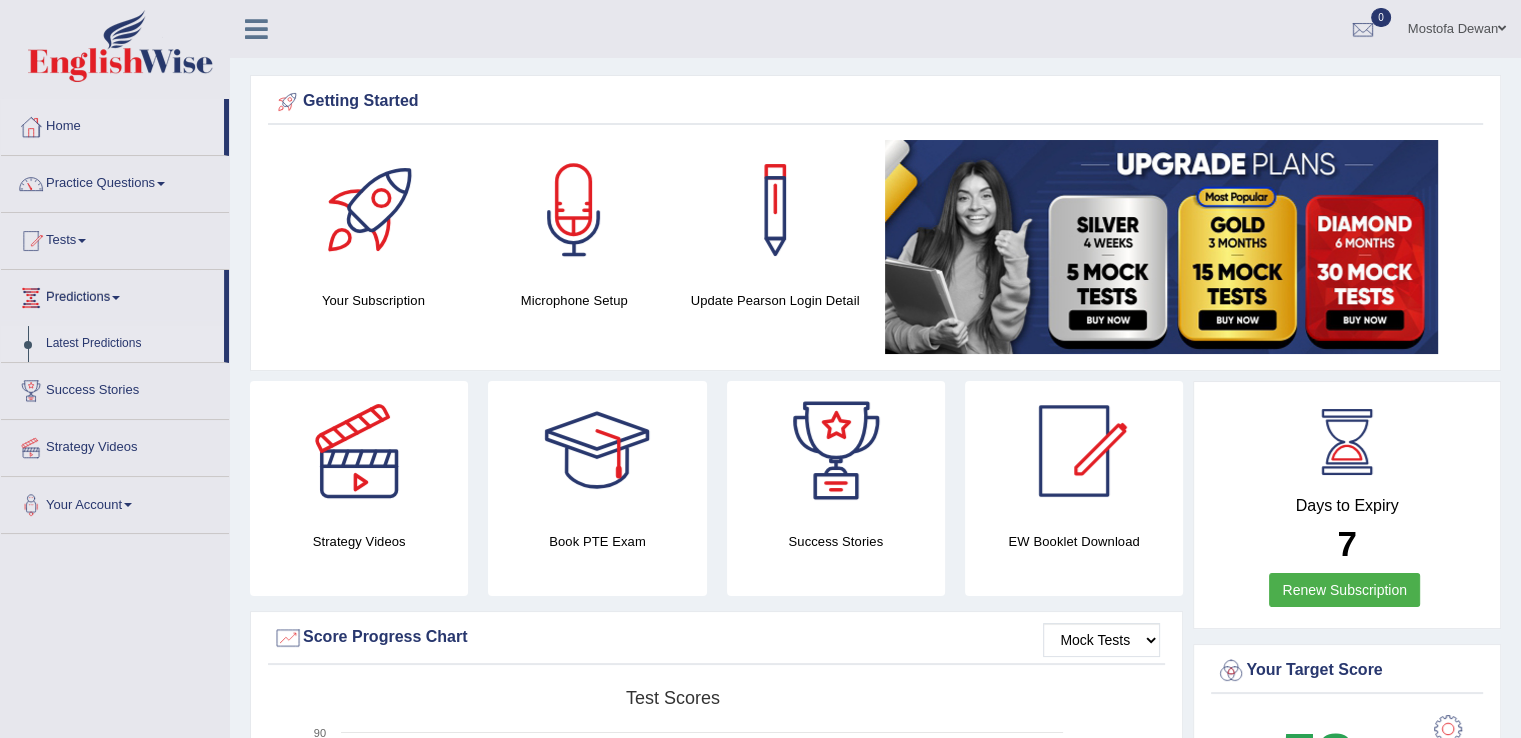 click on "Latest Predictions" at bounding box center (130, 344) 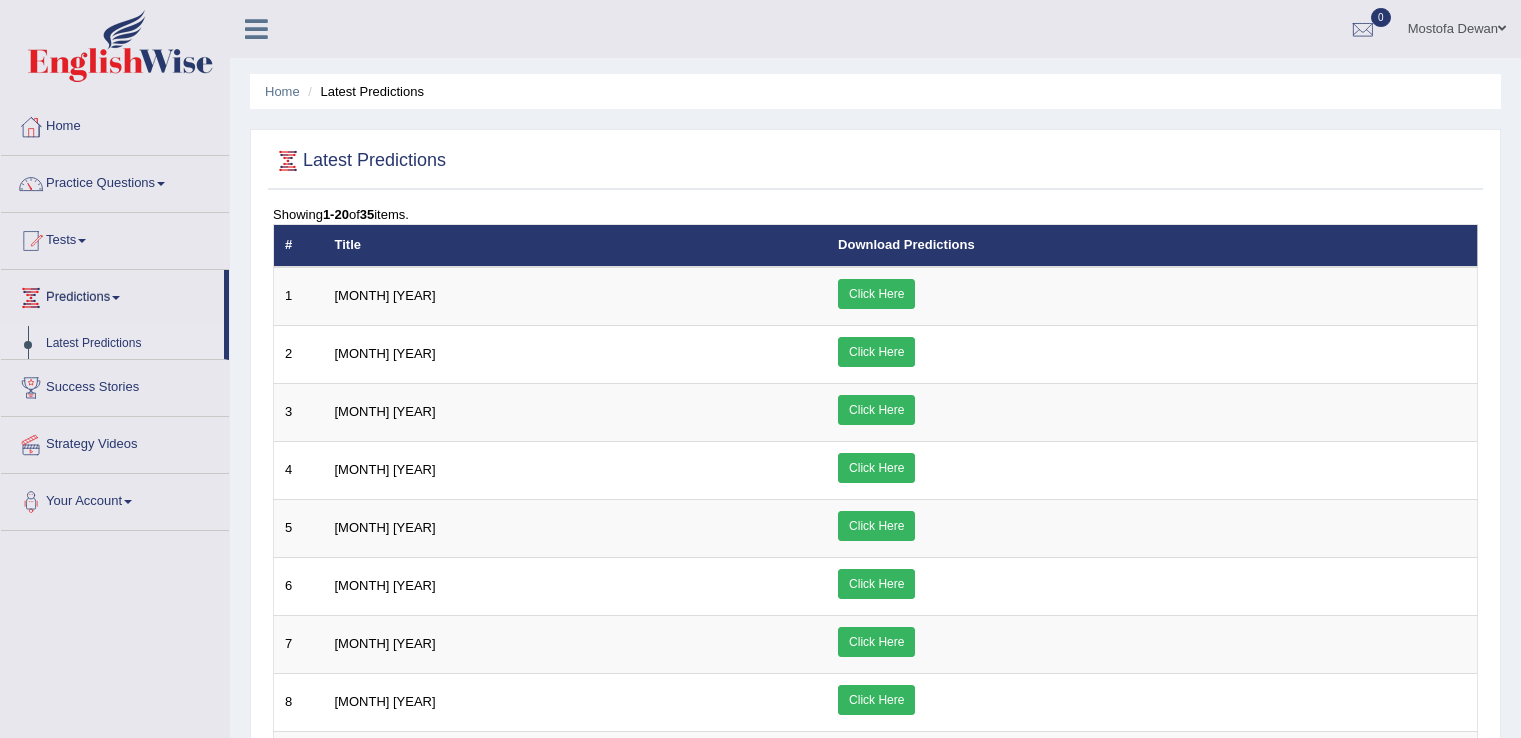 scroll, scrollTop: 0, scrollLeft: 0, axis: both 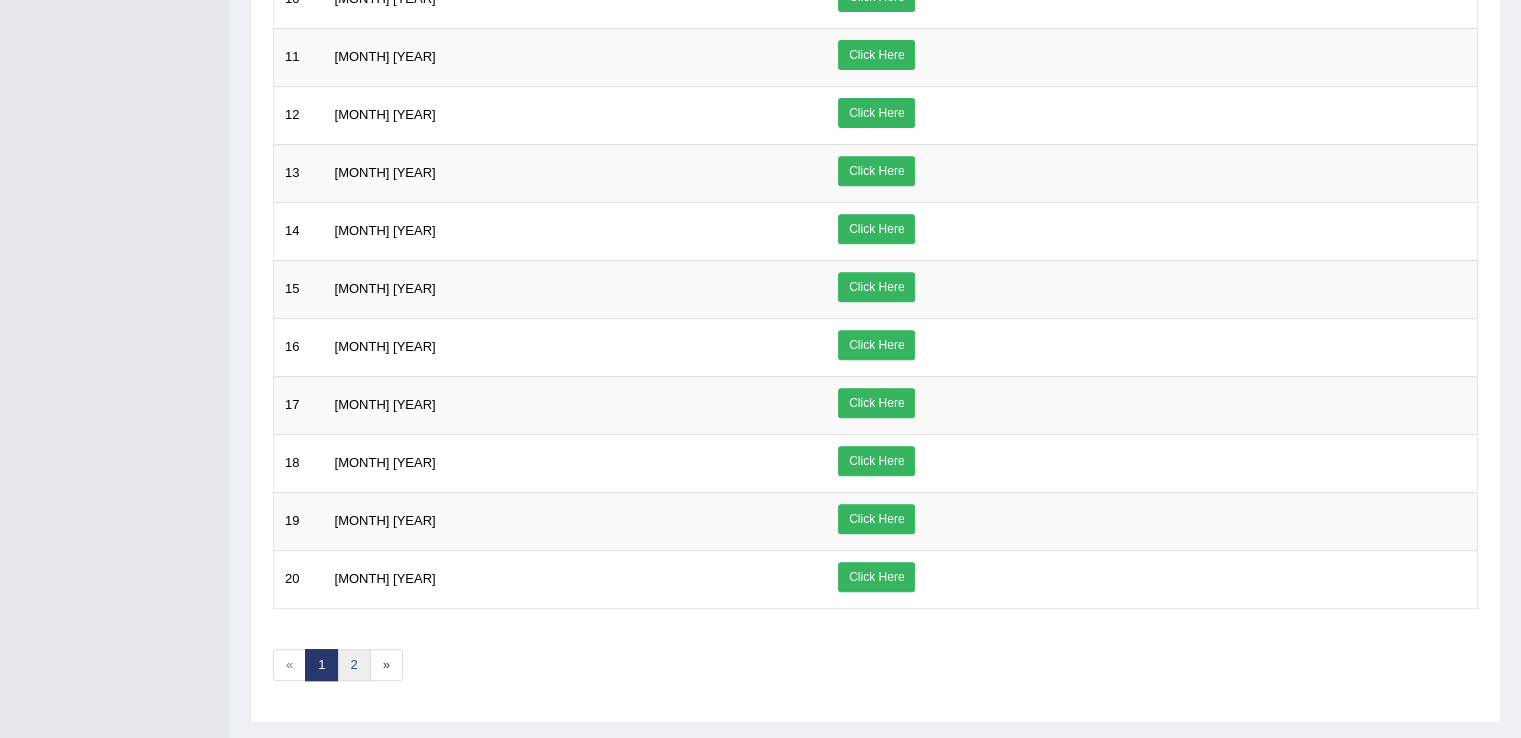 click on "2" at bounding box center [353, 665] 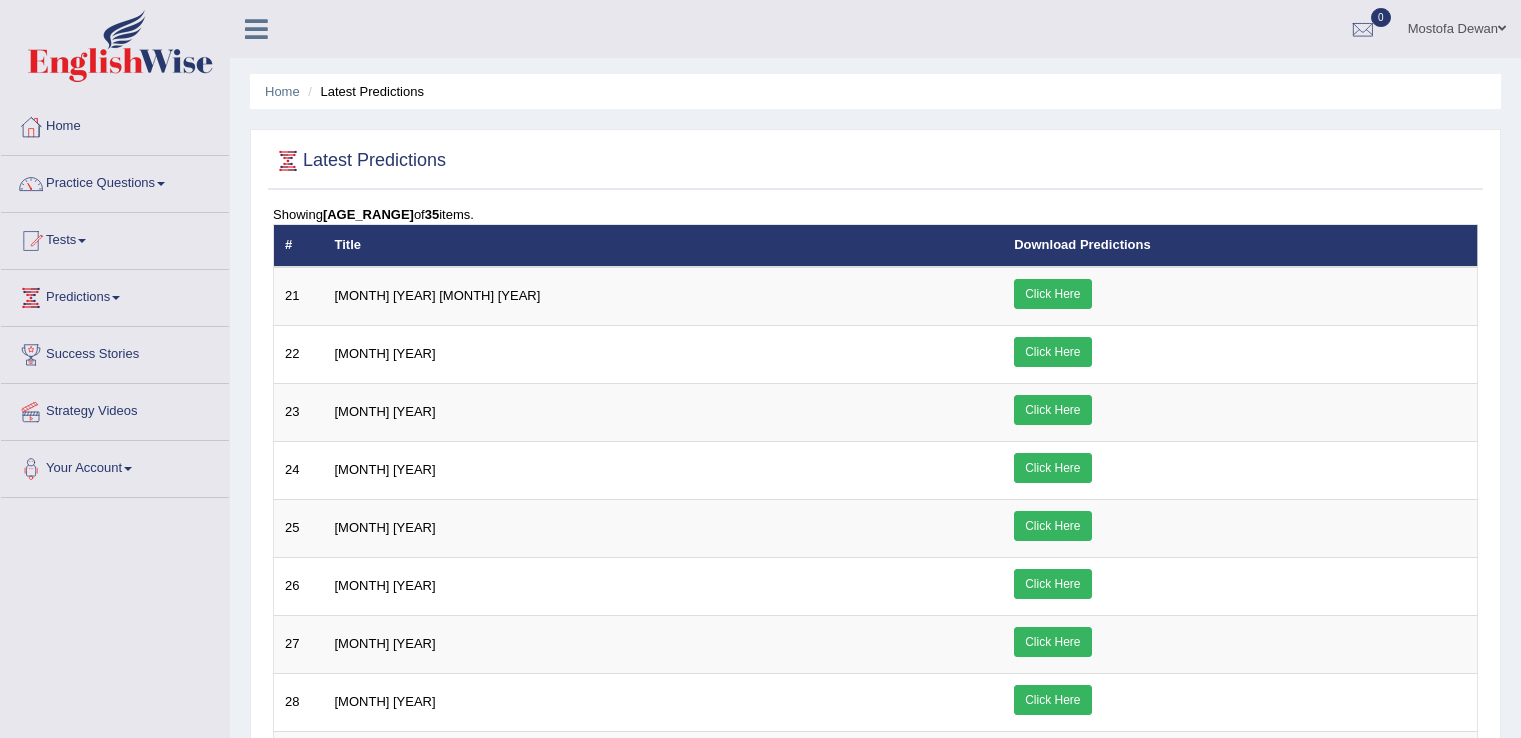scroll, scrollTop: 0, scrollLeft: 0, axis: both 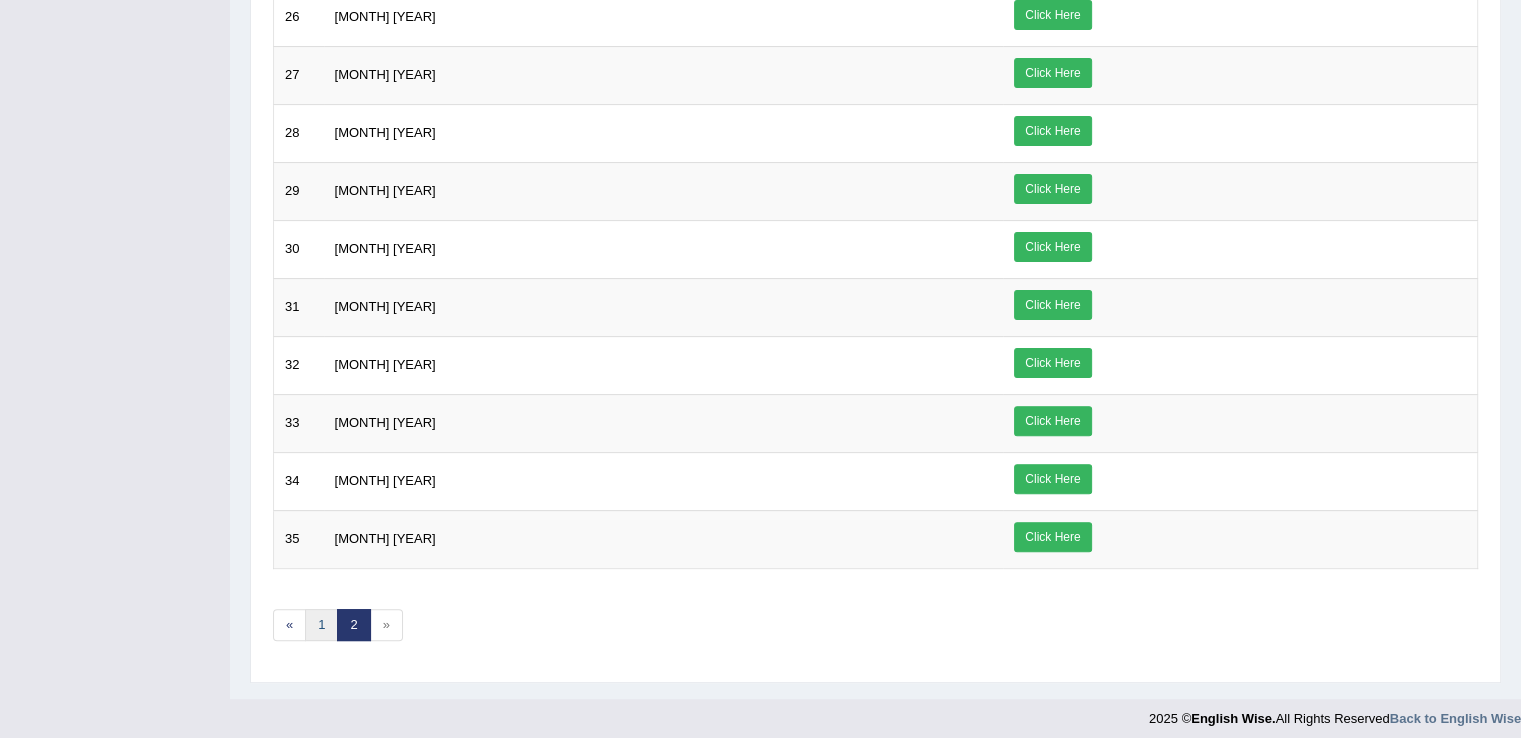 click on "1" at bounding box center (321, 625) 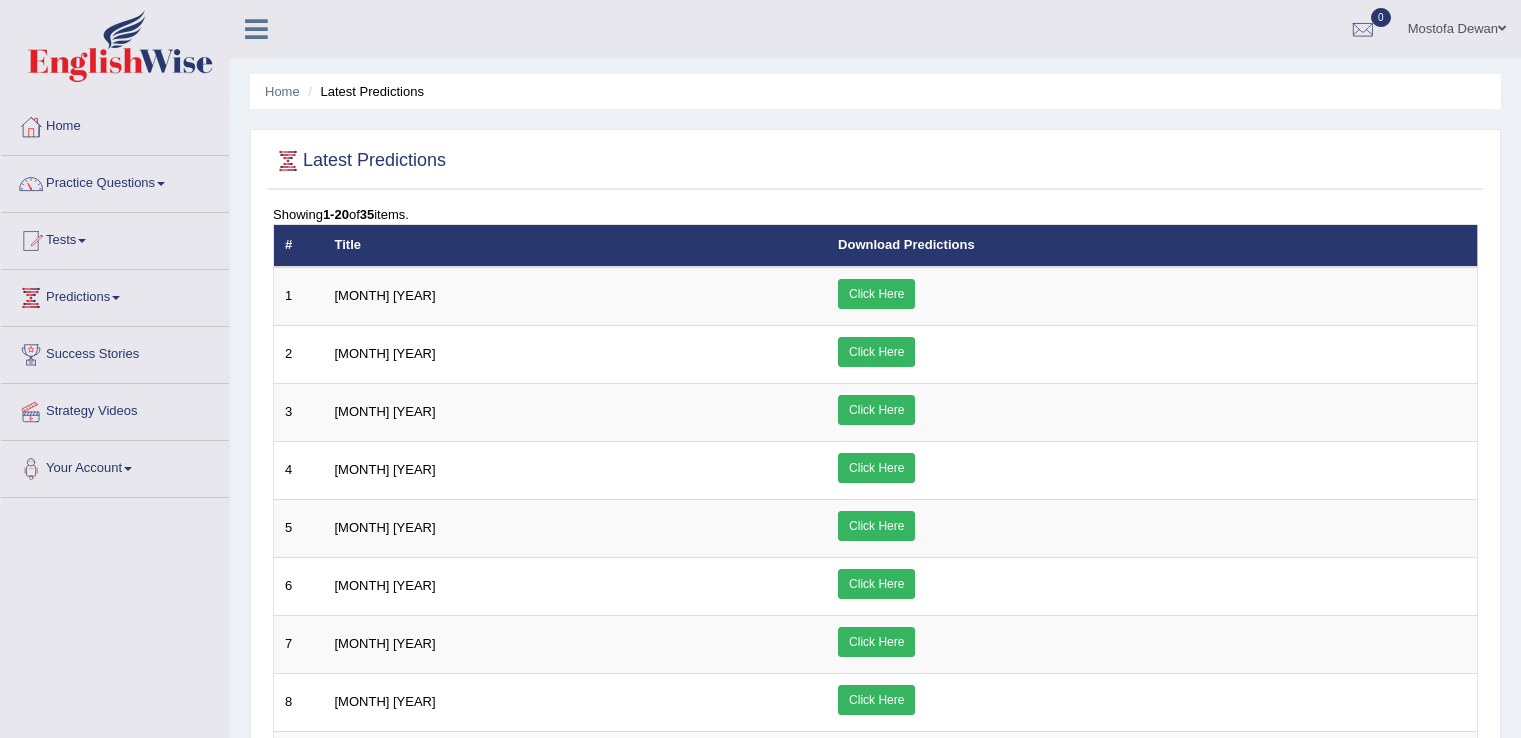 scroll, scrollTop: 0, scrollLeft: 0, axis: both 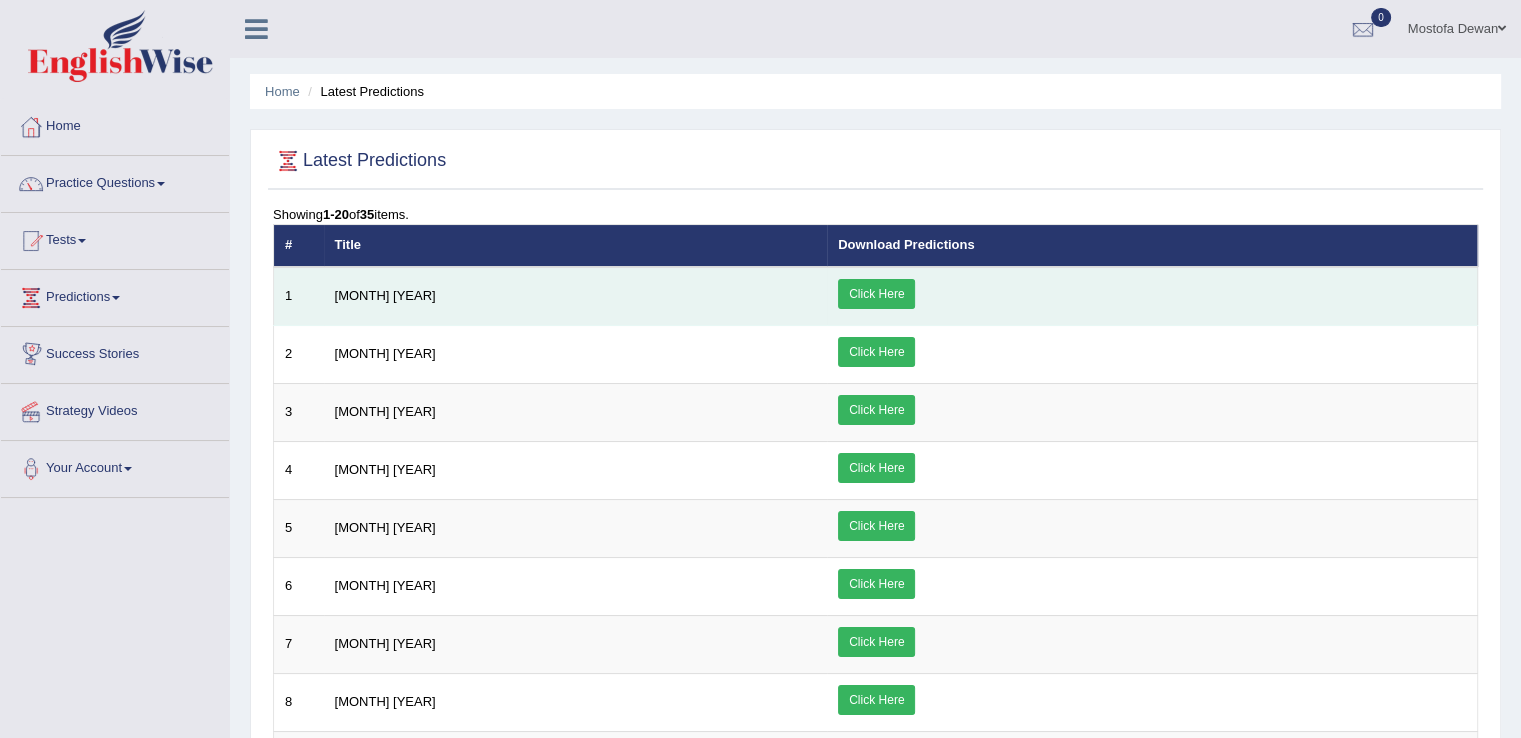 click on "Click Here" at bounding box center (876, 294) 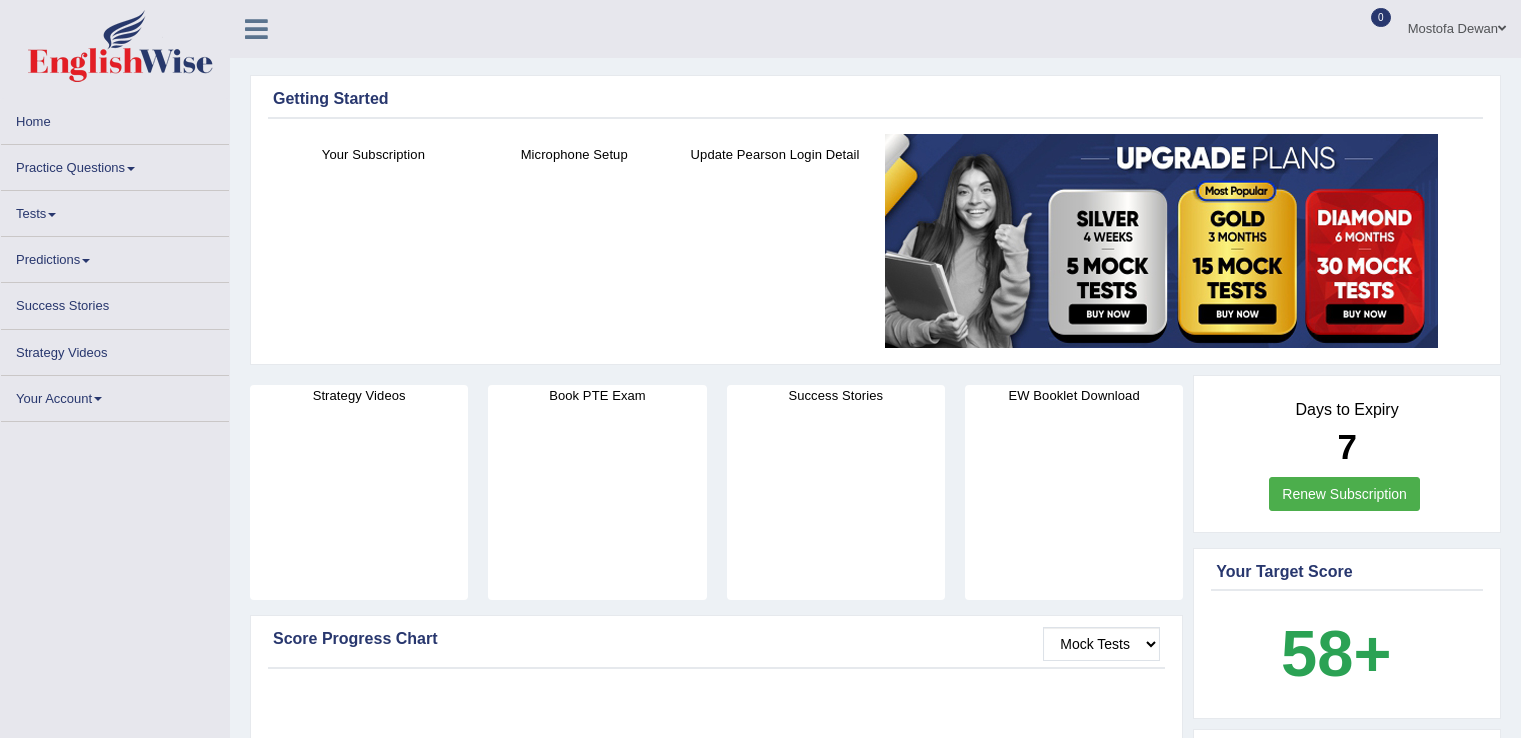 scroll, scrollTop: 376, scrollLeft: 0, axis: vertical 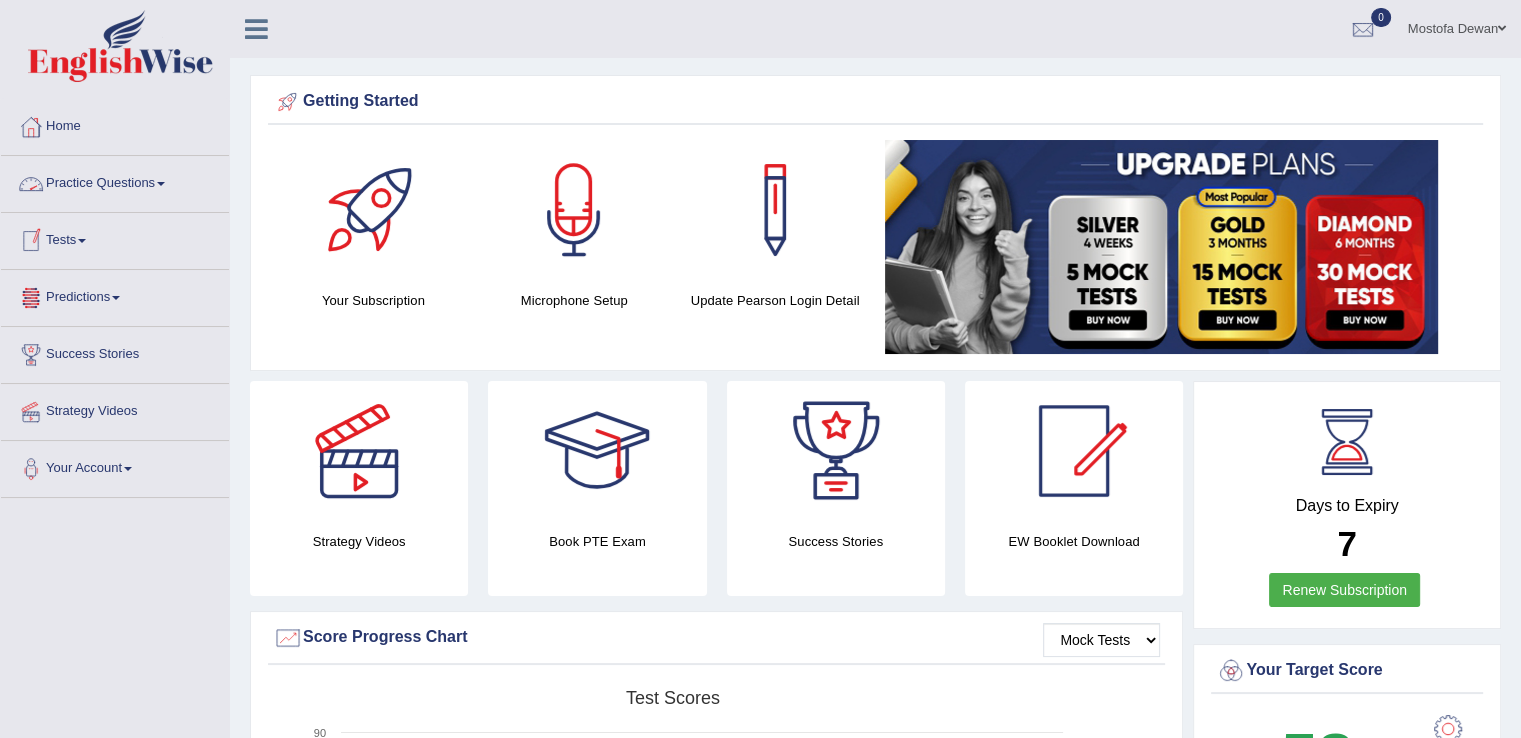 click on "Tests" at bounding box center (115, 238) 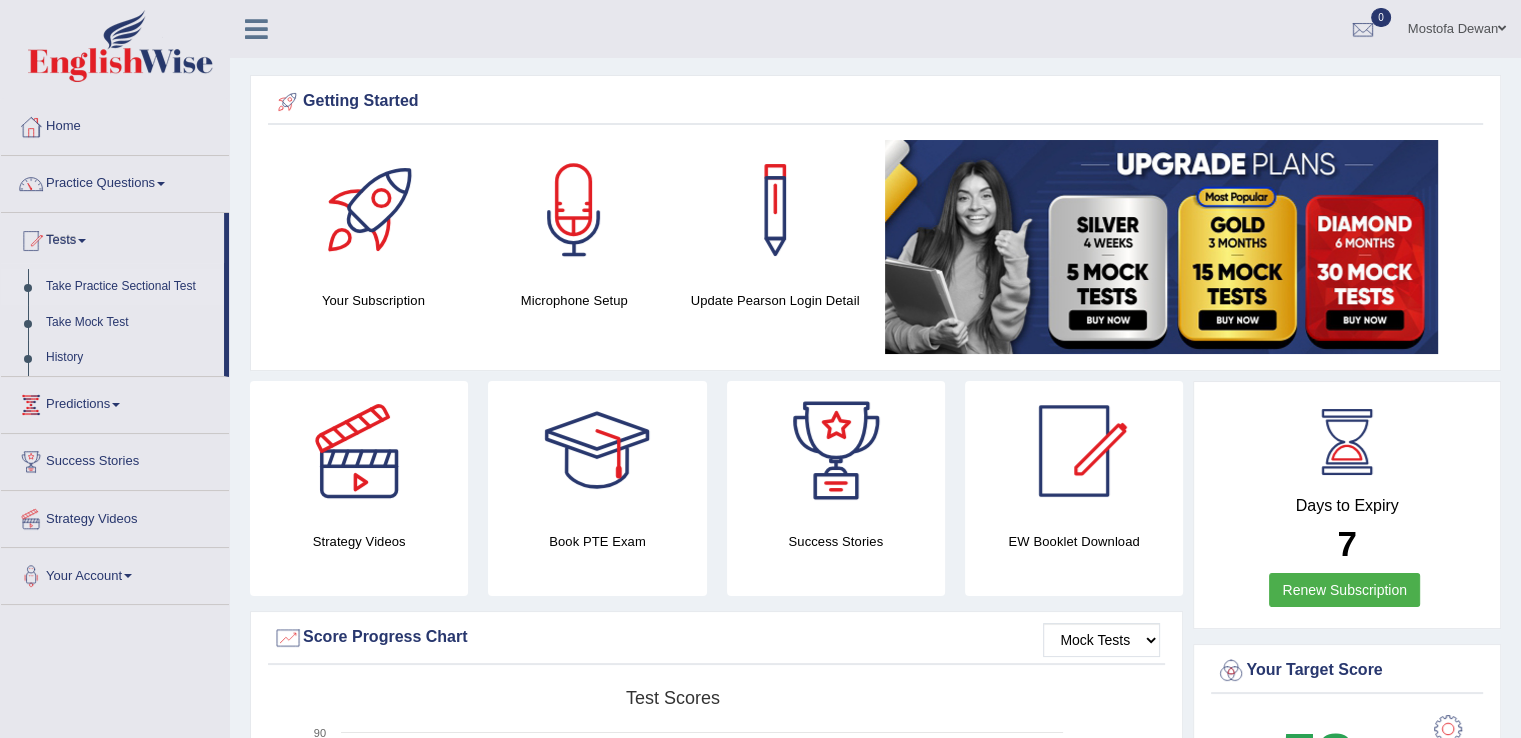 click on "Take Practice Sectional Test" at bounding box center (130, 287) 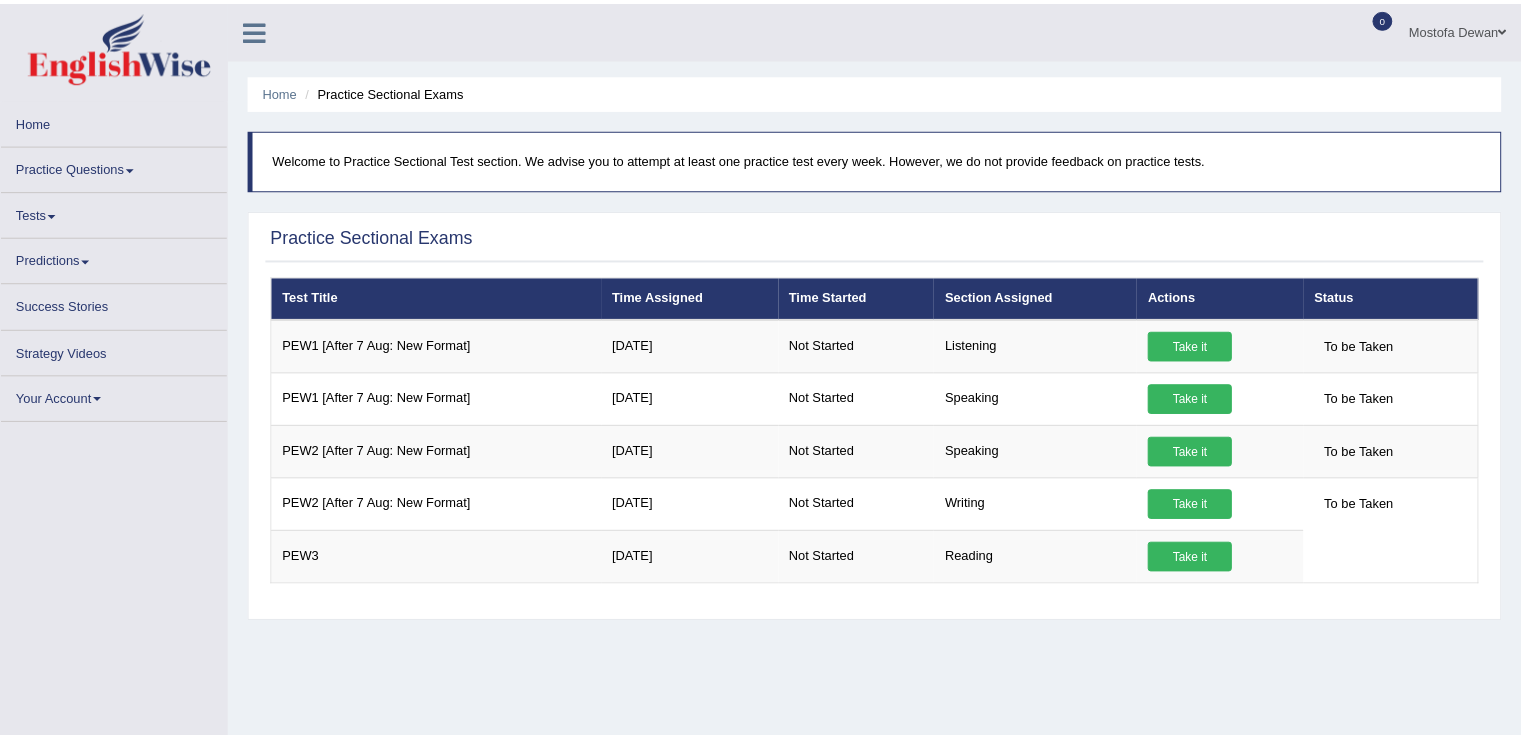 scroll, scrollTop: 0, scrollLeft: 0, axis: both 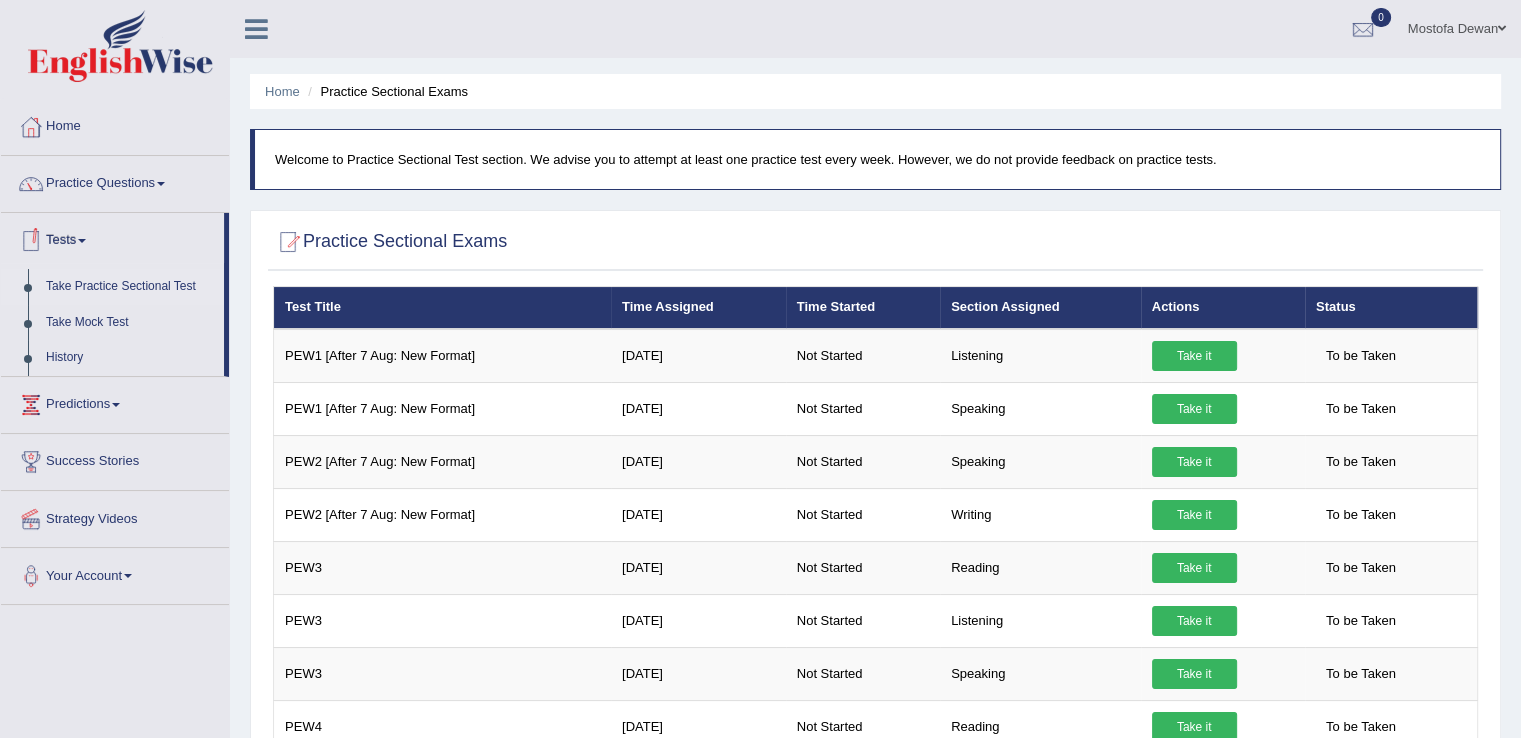 click on "Tests" at bounding box center (112, 238) 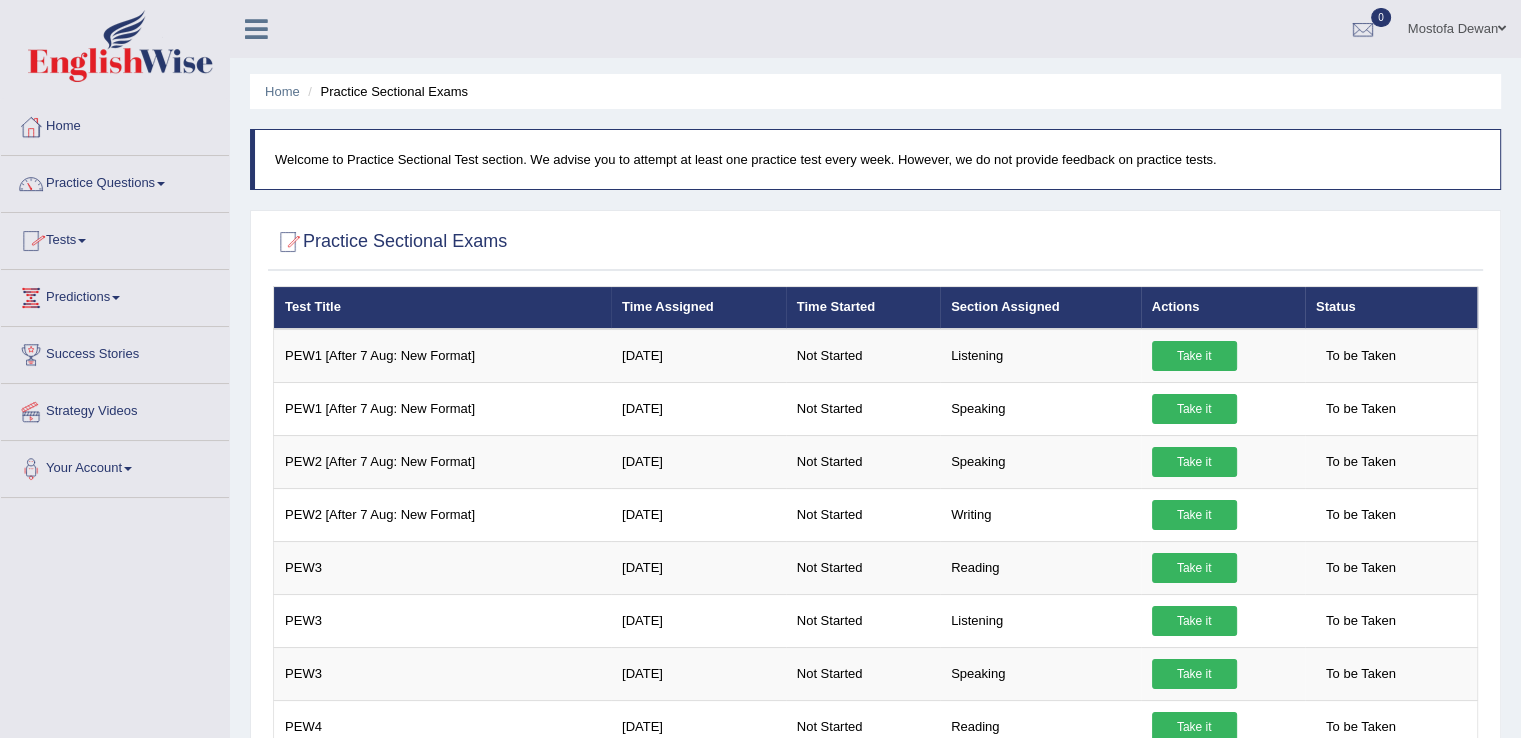 click on "Tests" at bounding box center [115, 238] 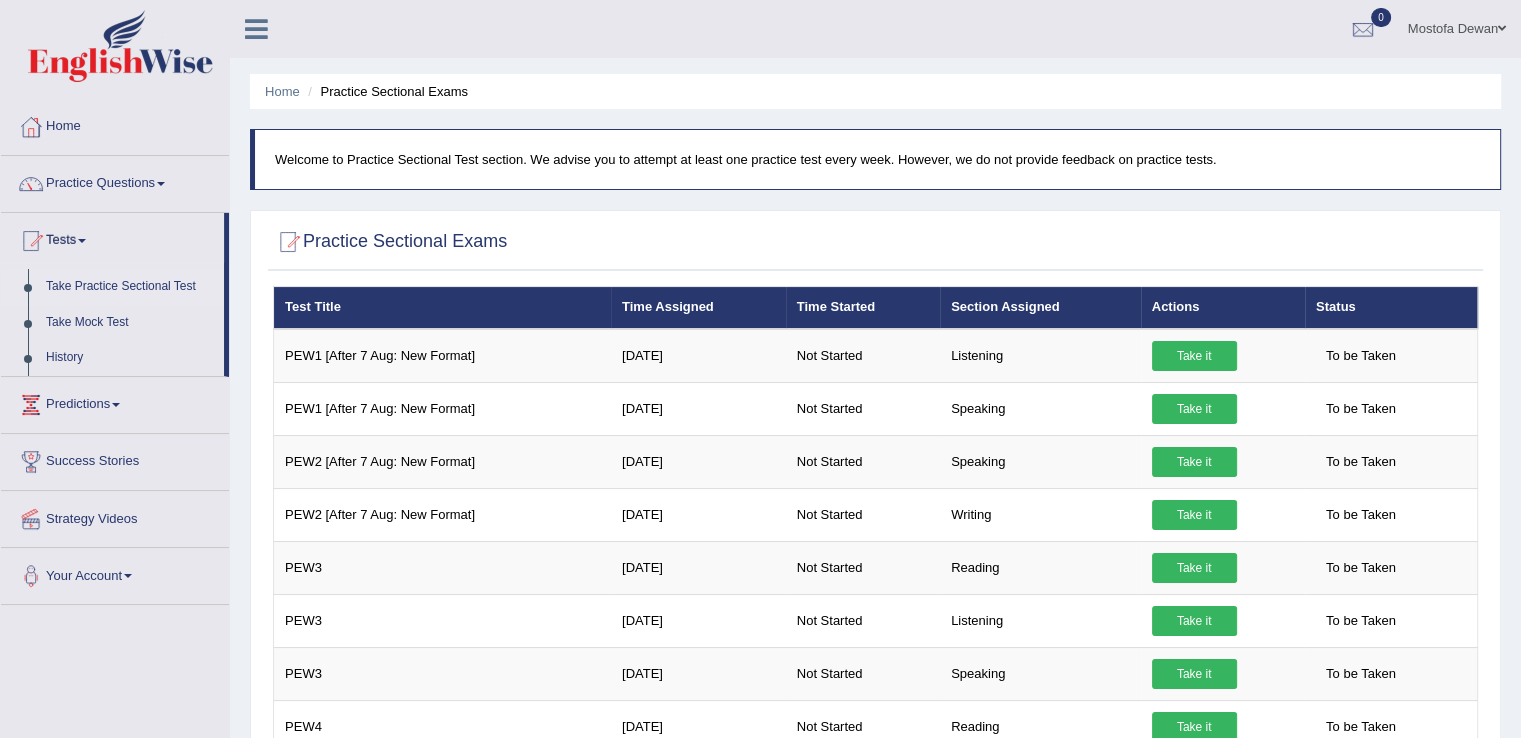 click on "Take Practice Sectional Test" at bounding box center [130, 287] 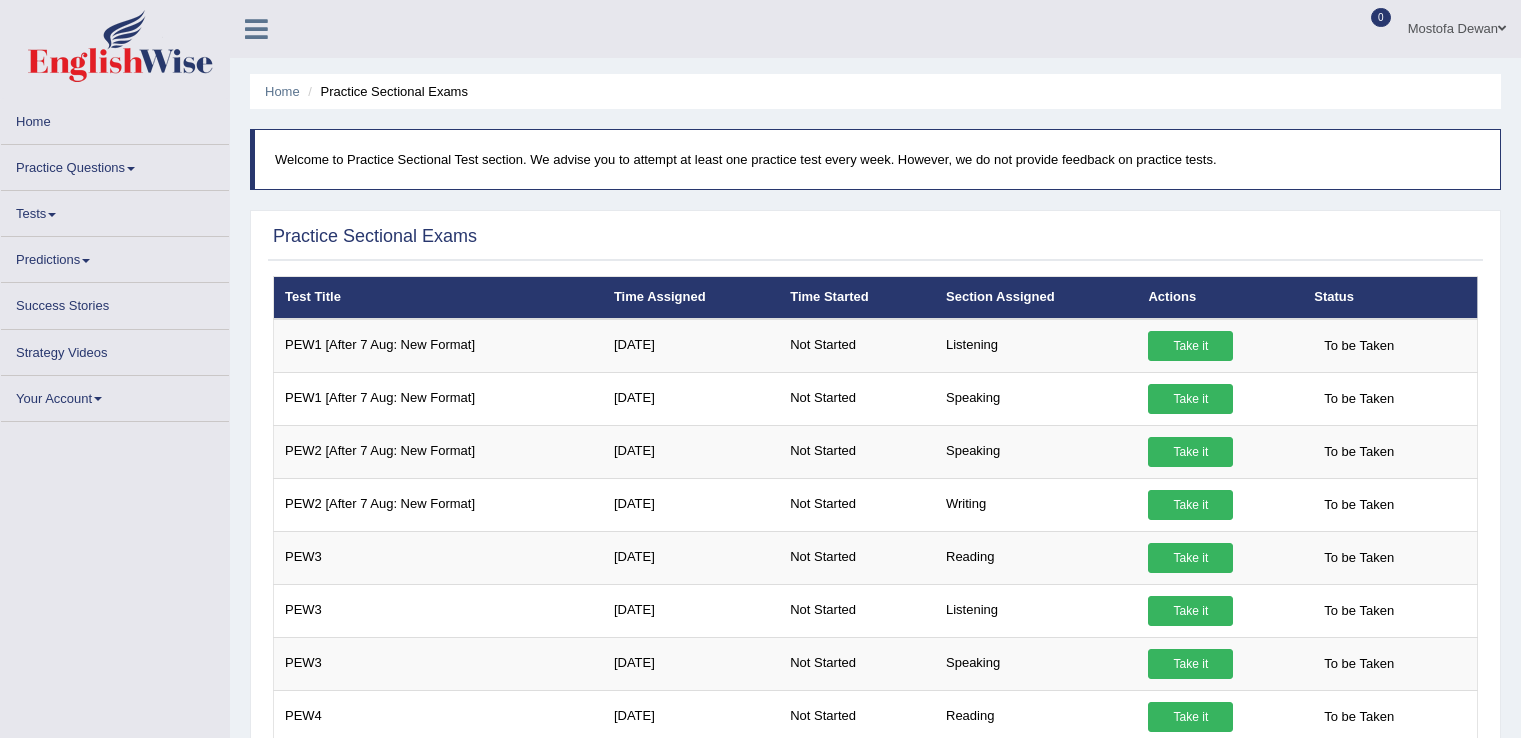 scroll, scrollTop: 0, scrollLeft: 0, axis: both 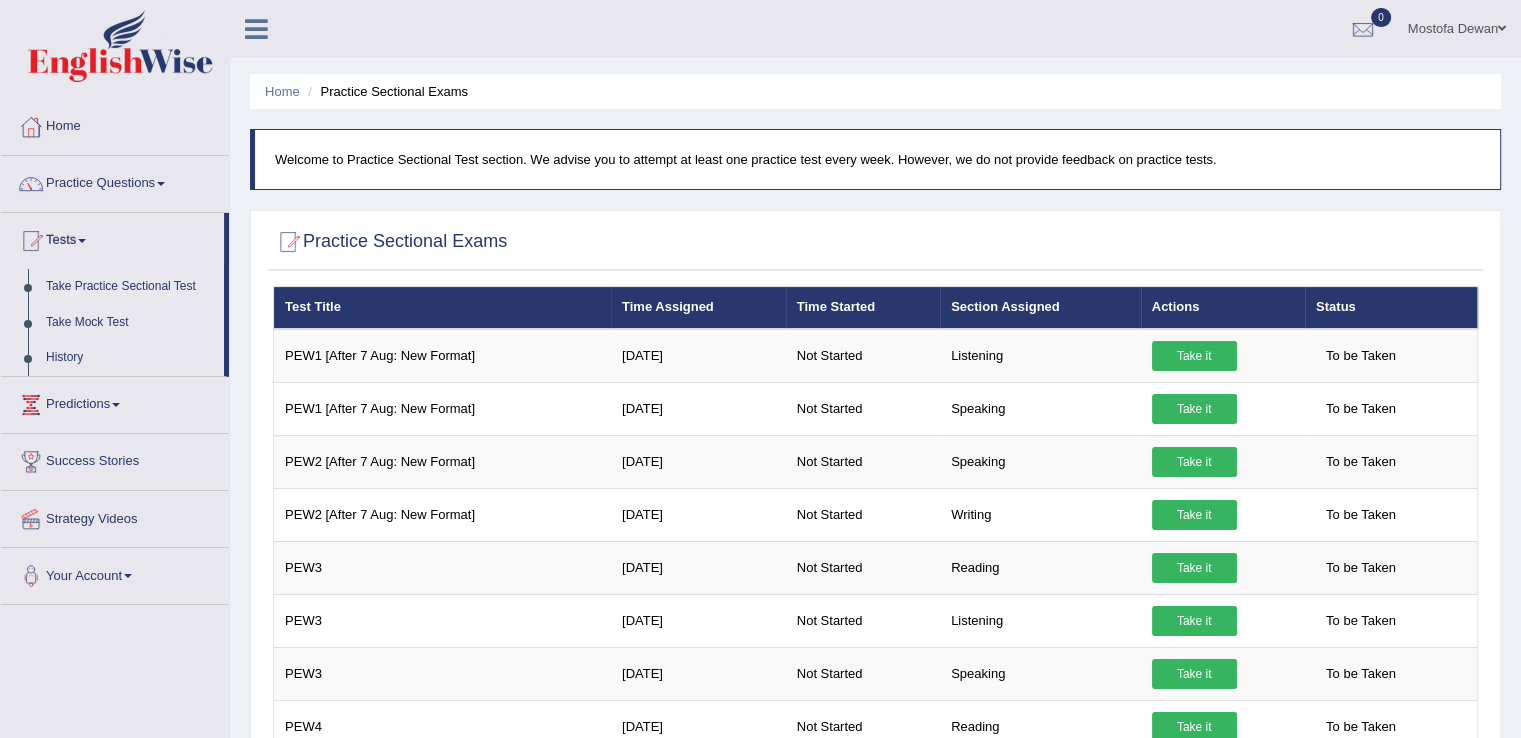 click on "Take Practice Sectional Test" at bounding box center [130, 287] 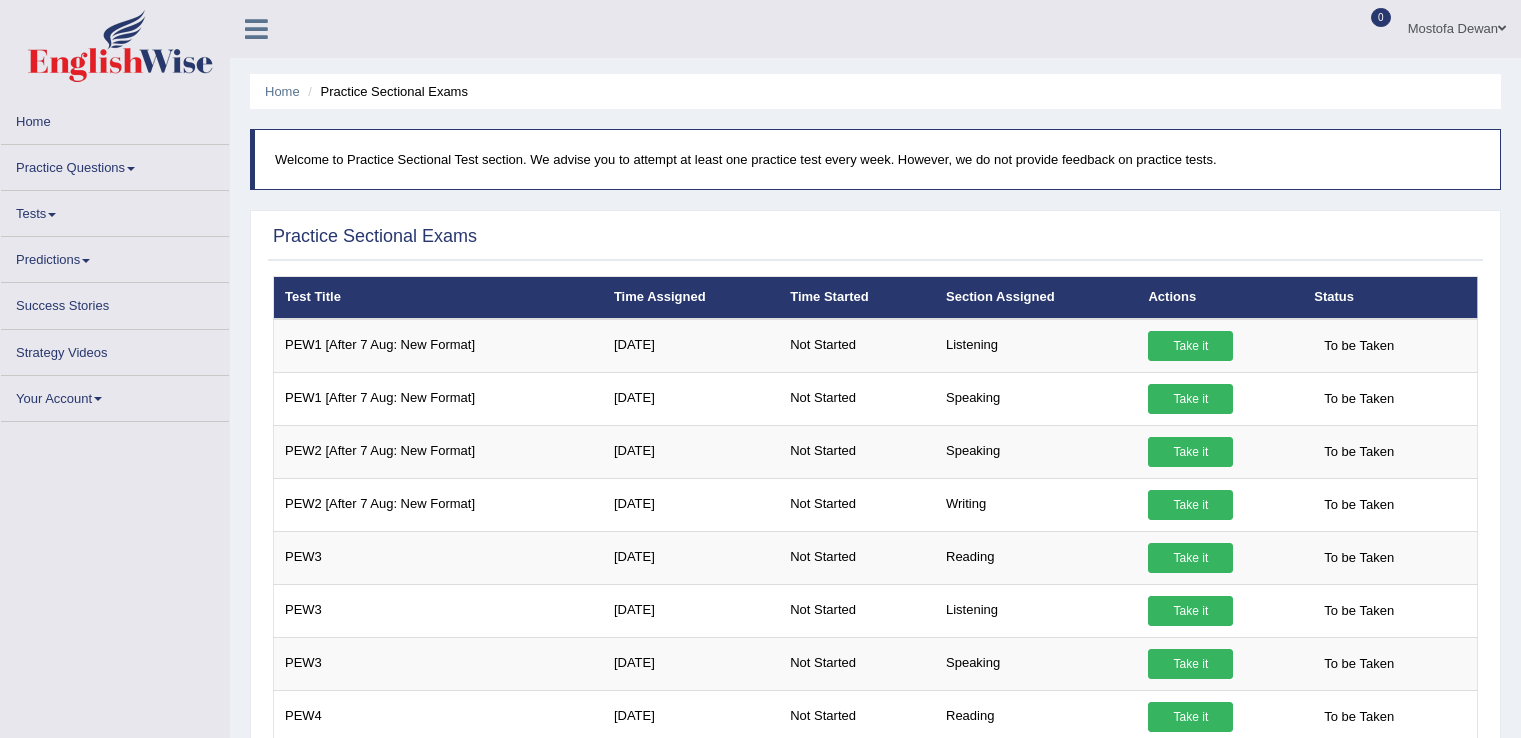 scroll, scrollTop: 0, scrollLeft: 0, axis: both 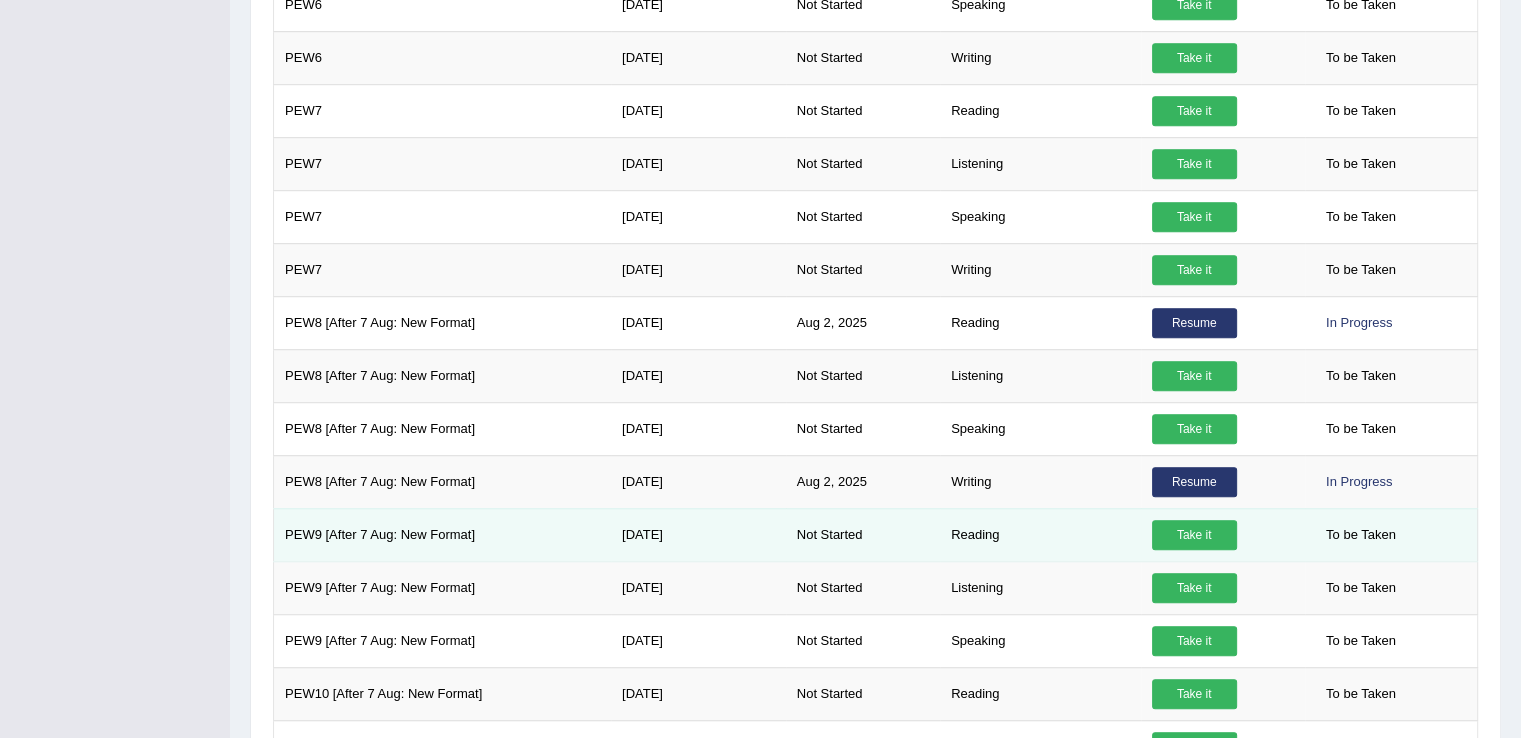 click on "Take it" at bounding box center [1194, 535] 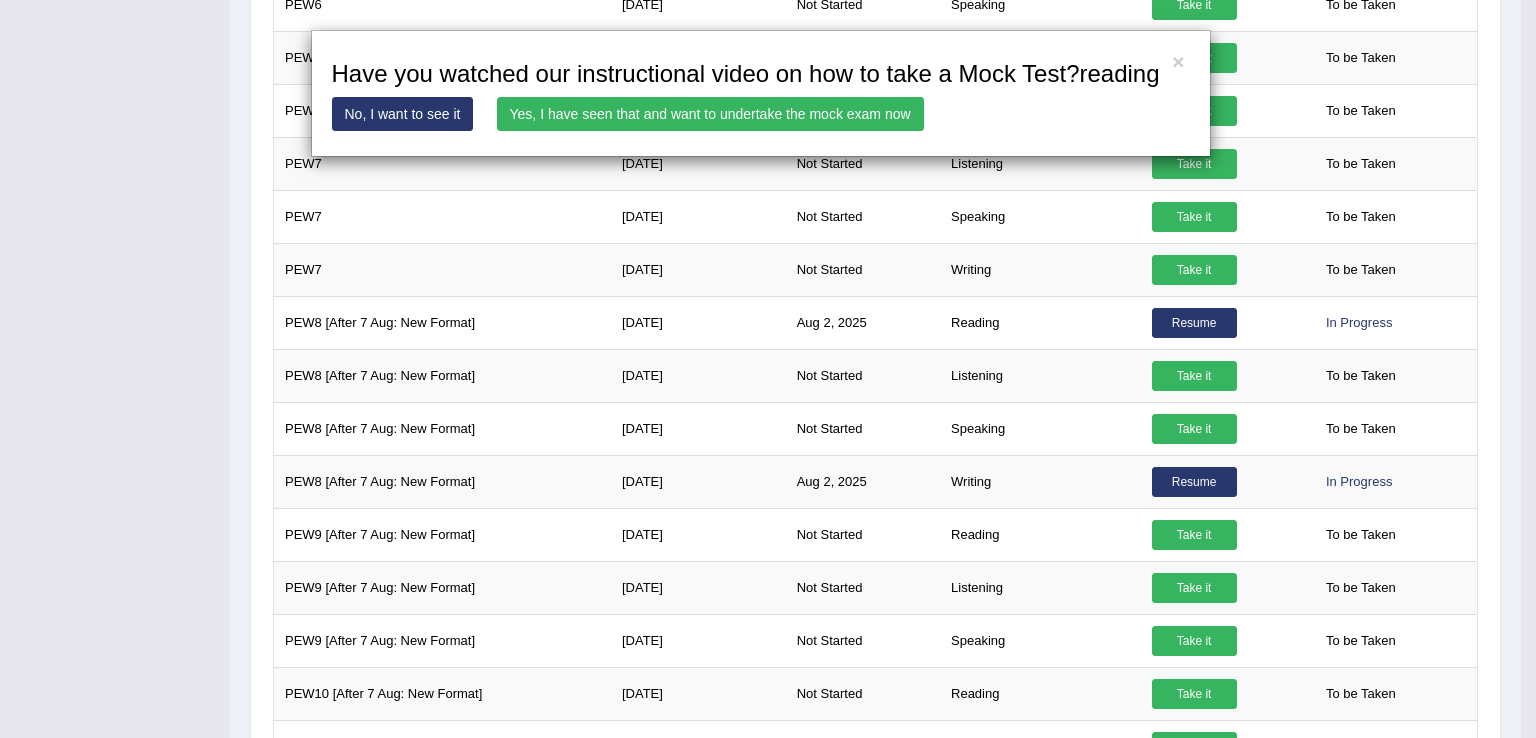 drag, startPoint x: 1183, startPoint y: 522, endPoint x: 912, endPoint y: 282, distance: 361.99585 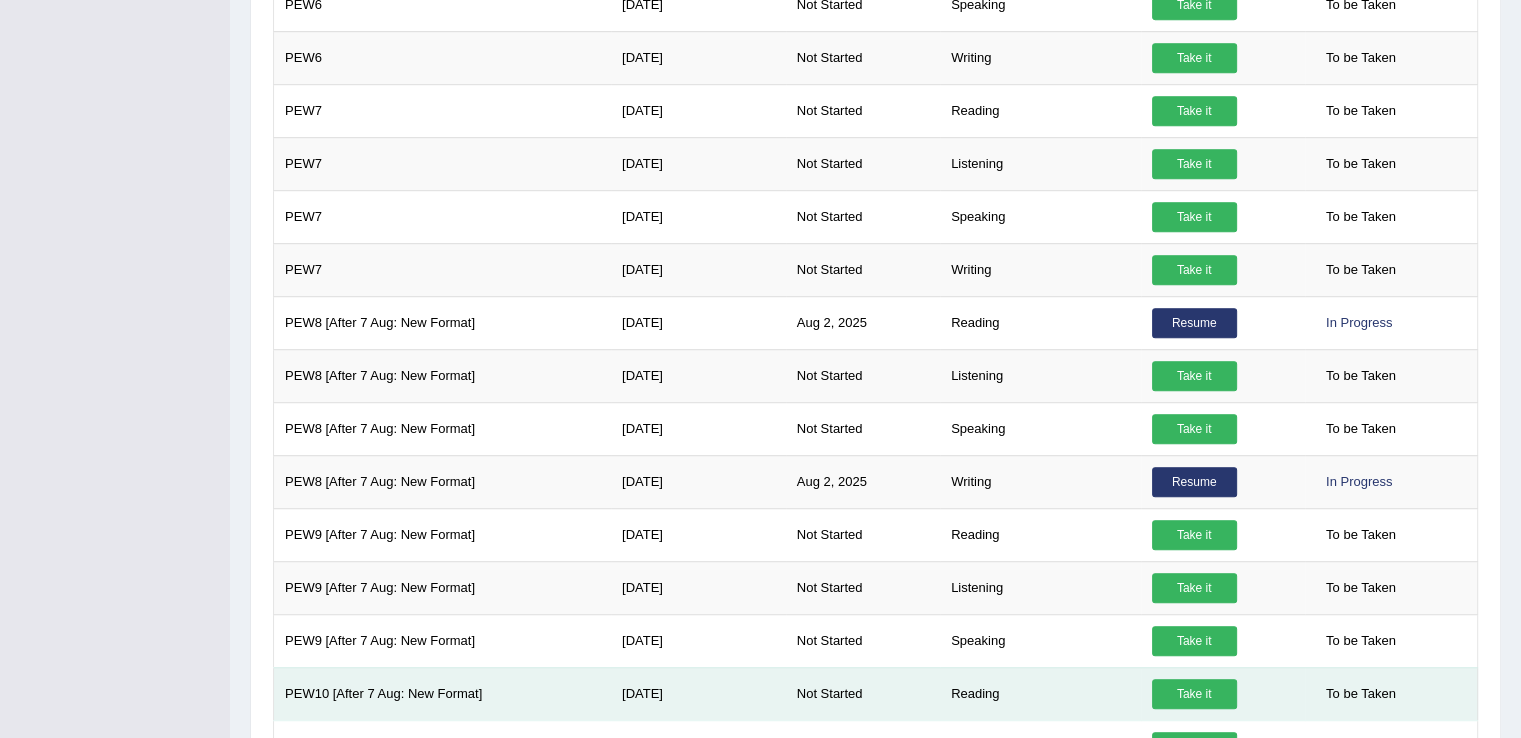 click on "Take it" at bounding box center [1194, 694] 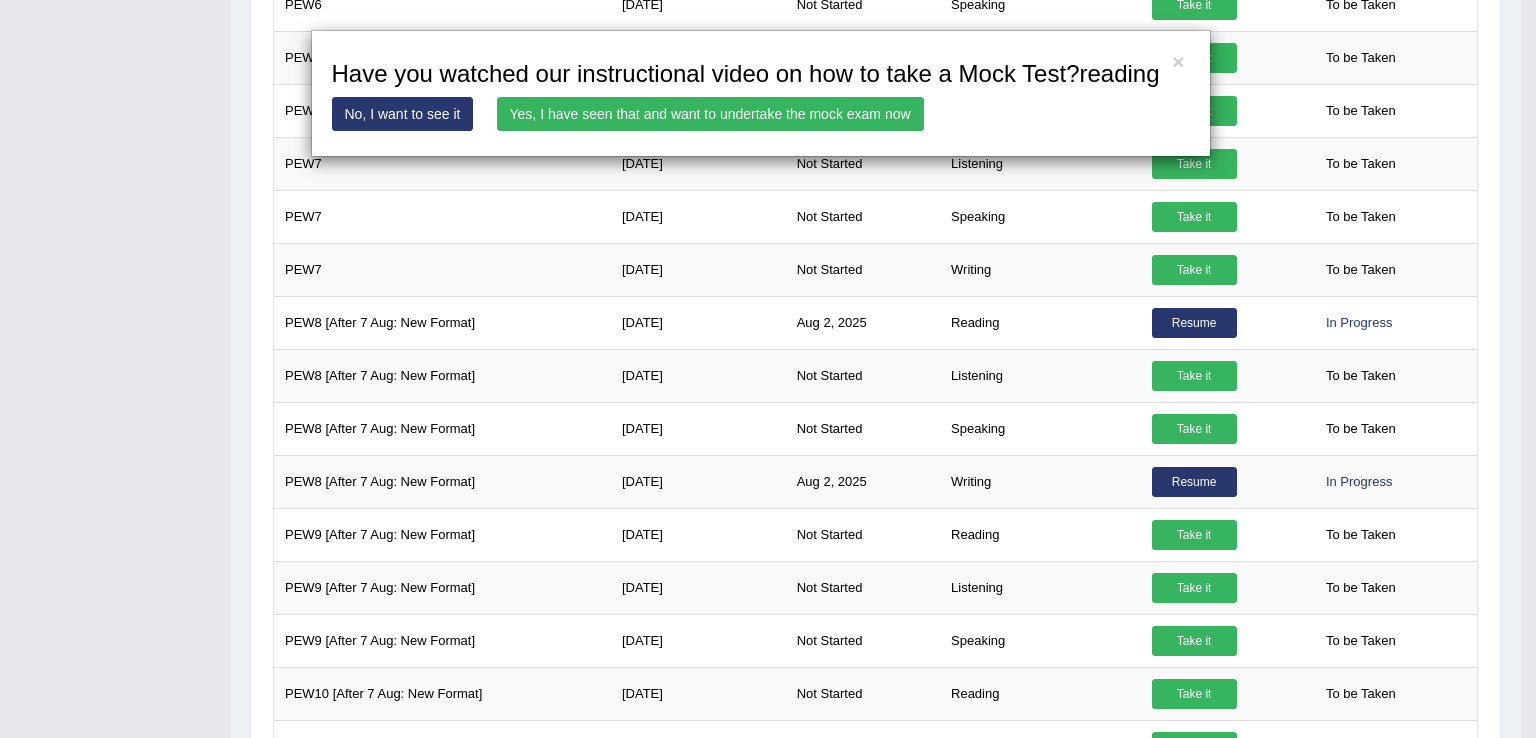 click on "Yes, I have seen that and want to undertake the mock exam now" at bounding box center (710, 114) 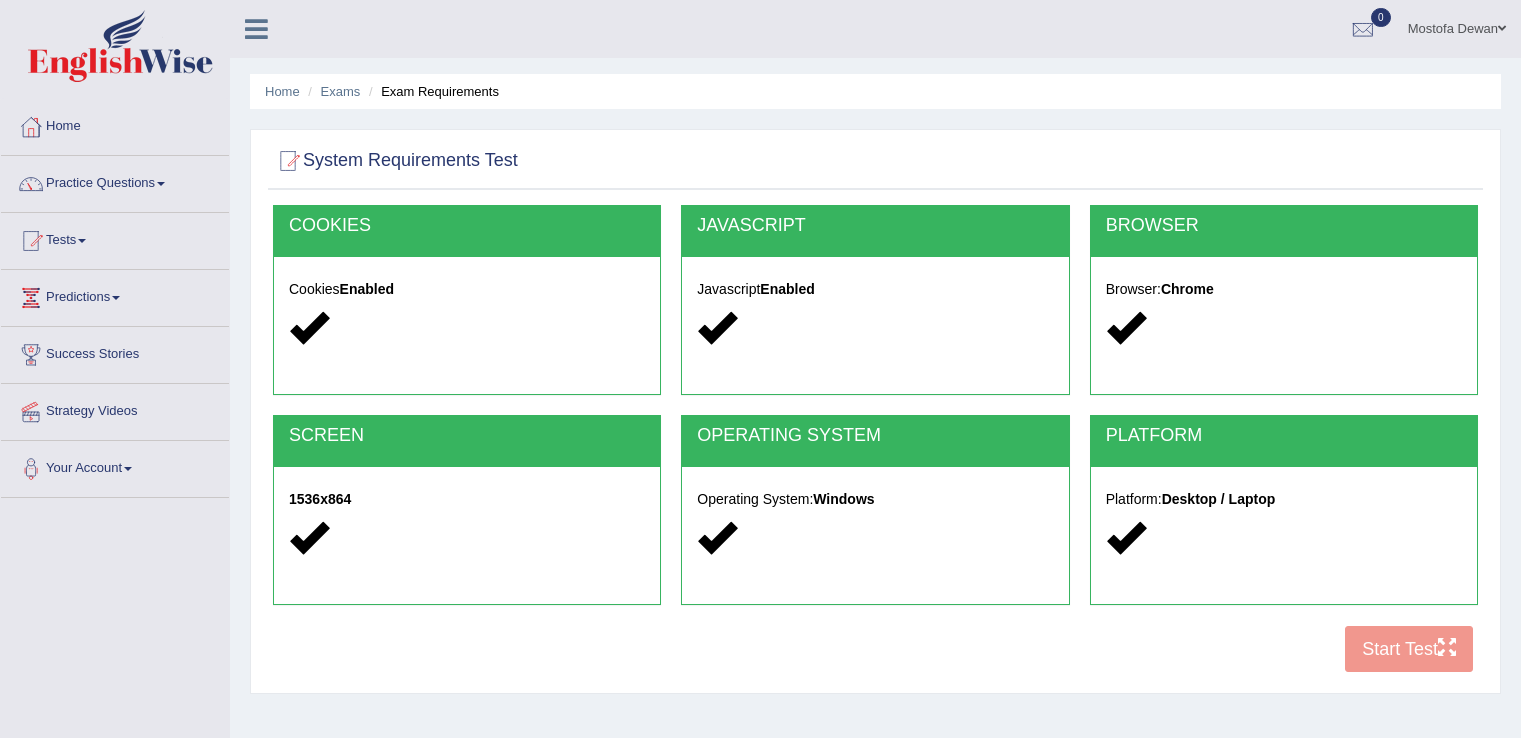 scroll, scrollTop: 0, scrollLeft: 0, axis: both 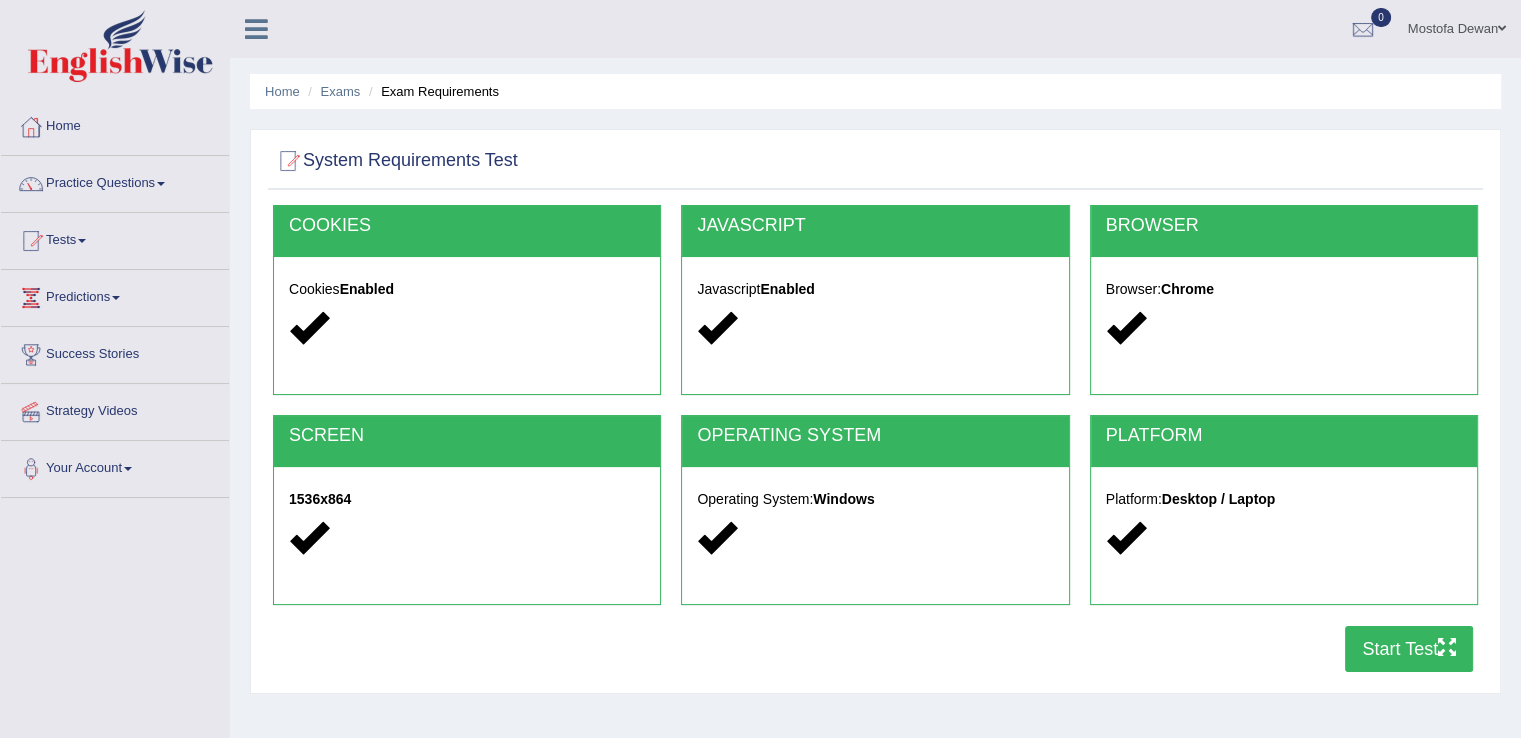 click on "Start Test" at bounding box center [1409, 649] 